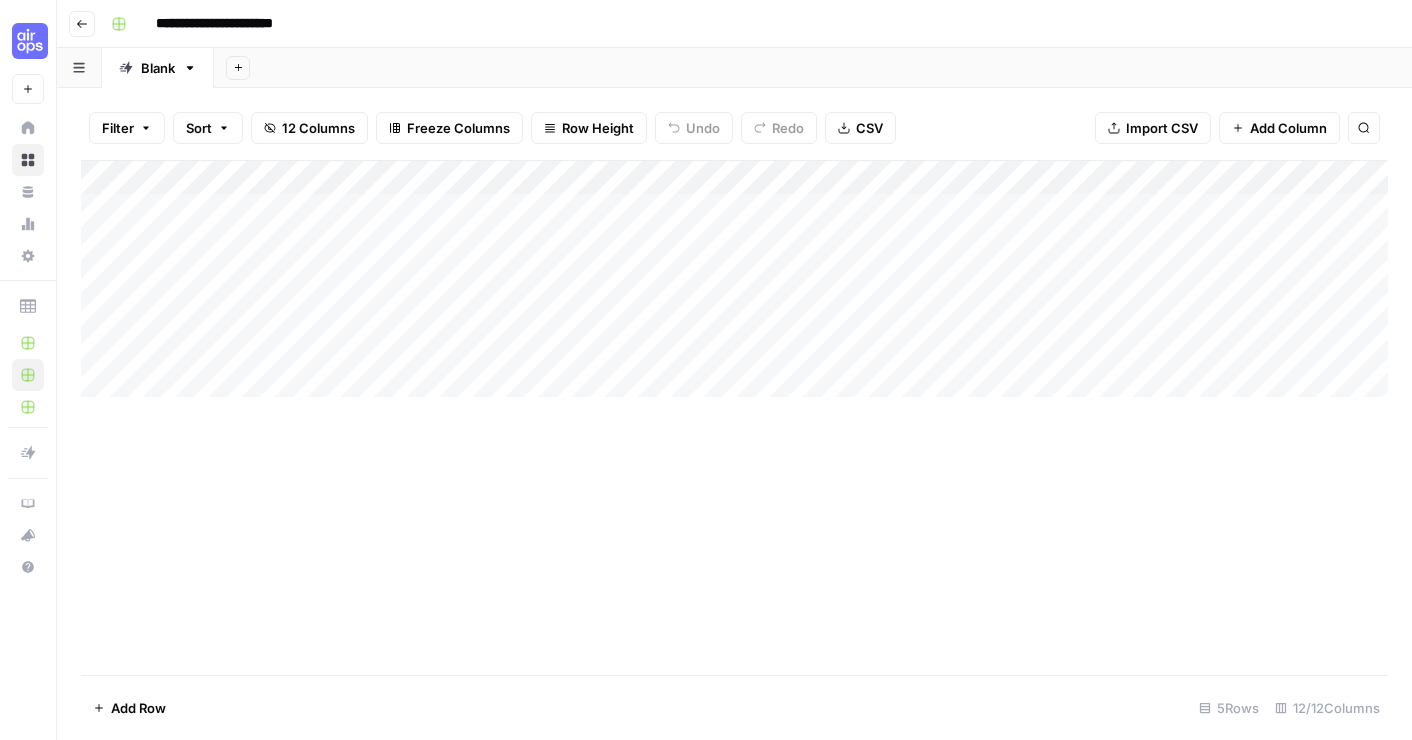 scroll, scrollTop: 0, scrollLeft: 0, axis: both 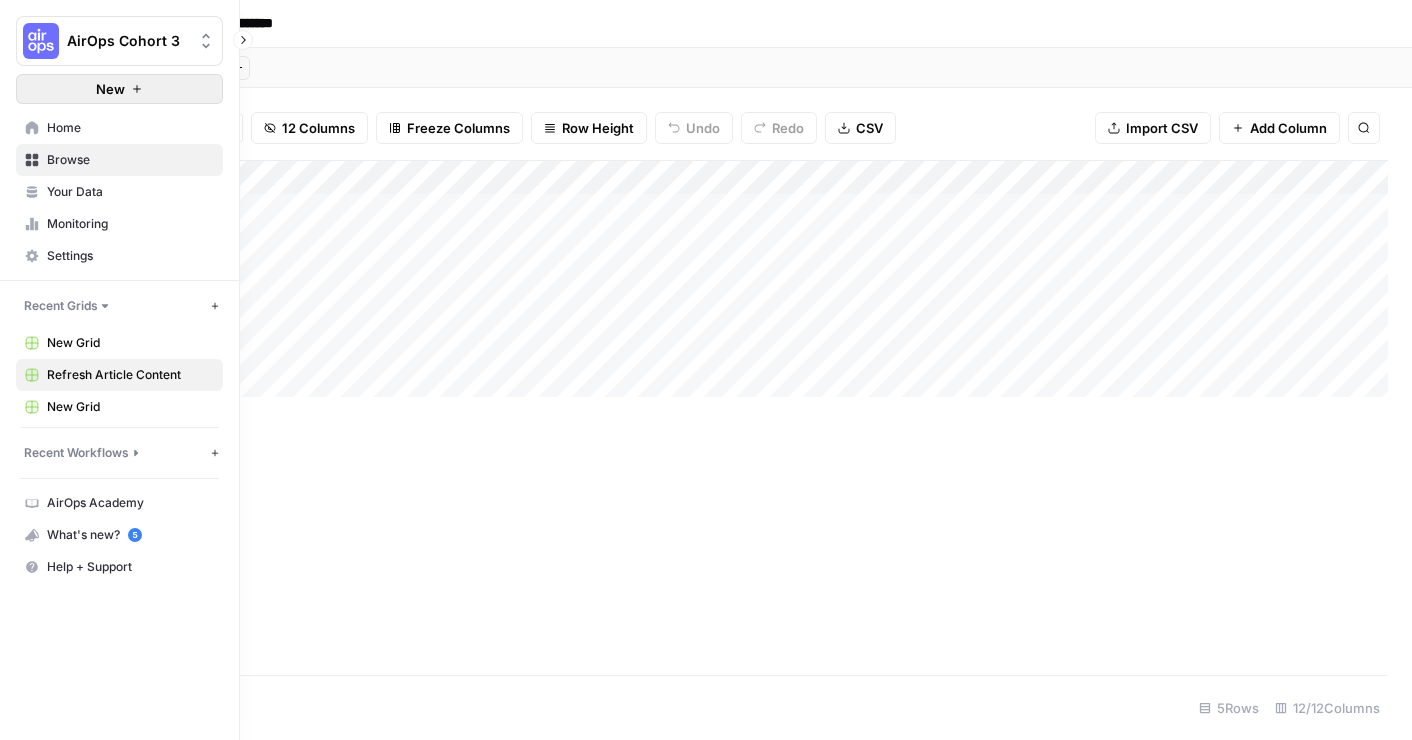 click on "New" at bounding box center (119, 89) 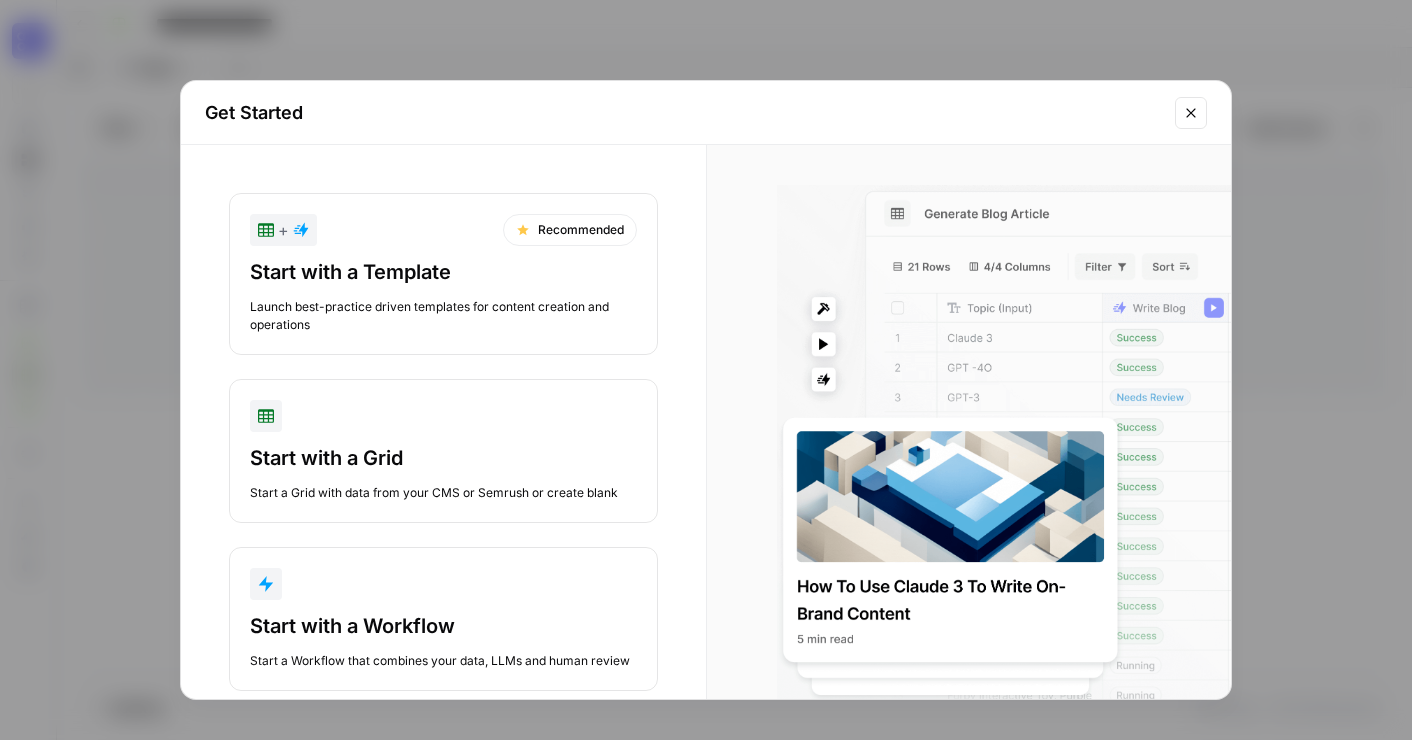 click 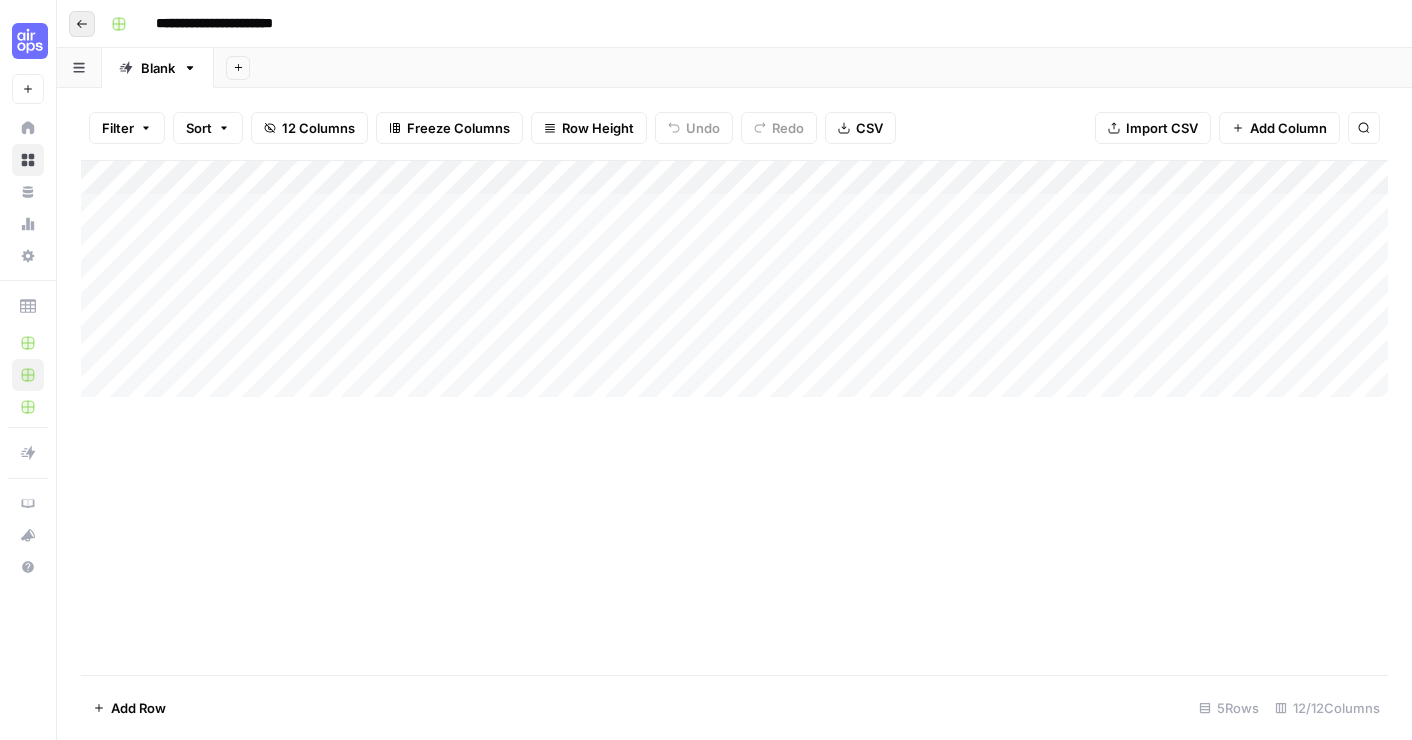 click 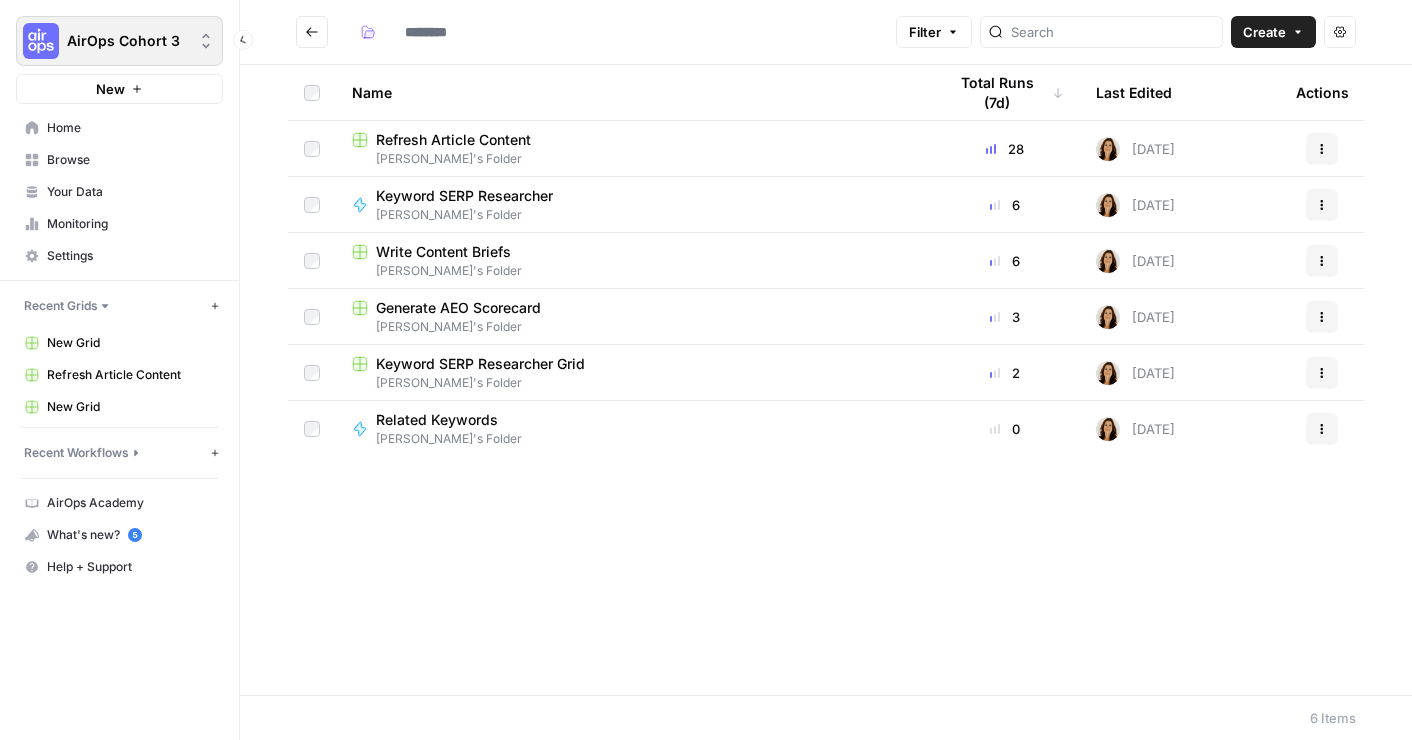 type on "**********" 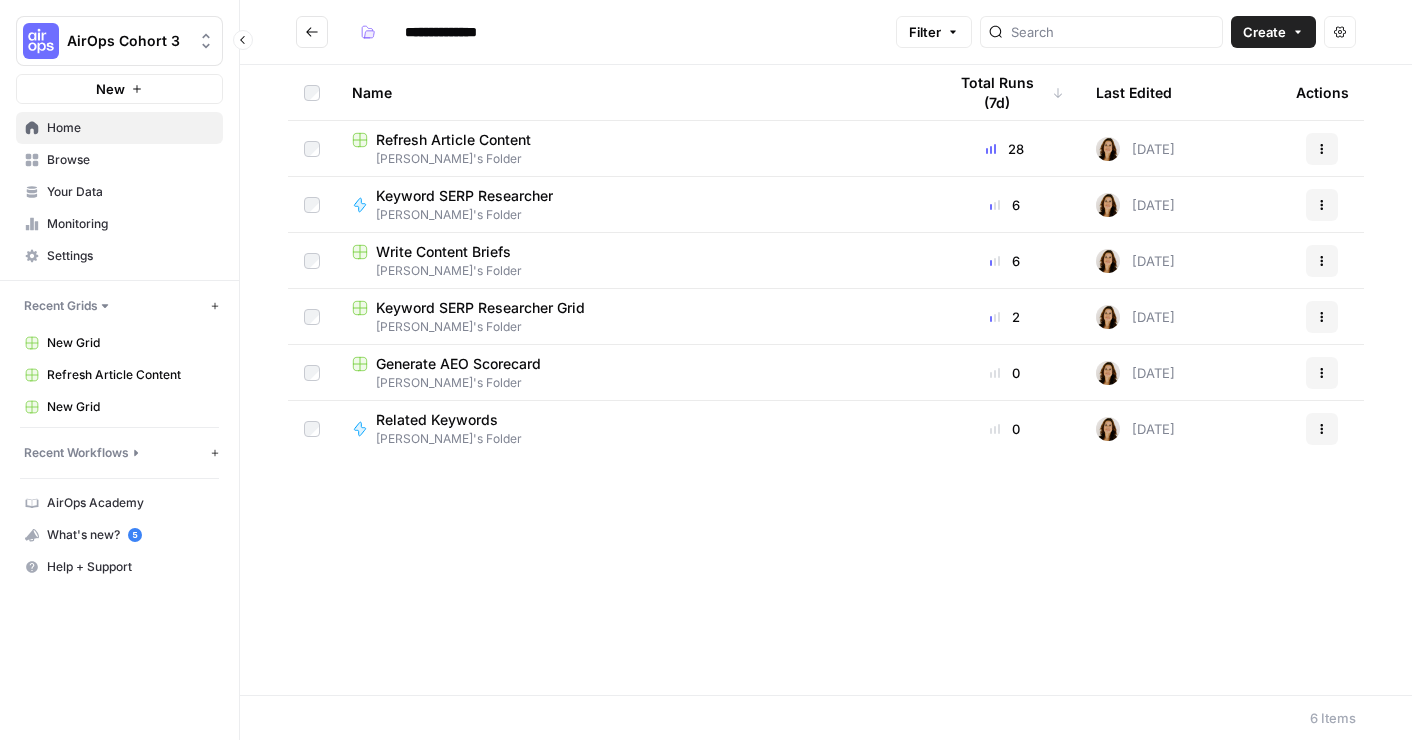 click on "Home" at bounding box center [130, 128] 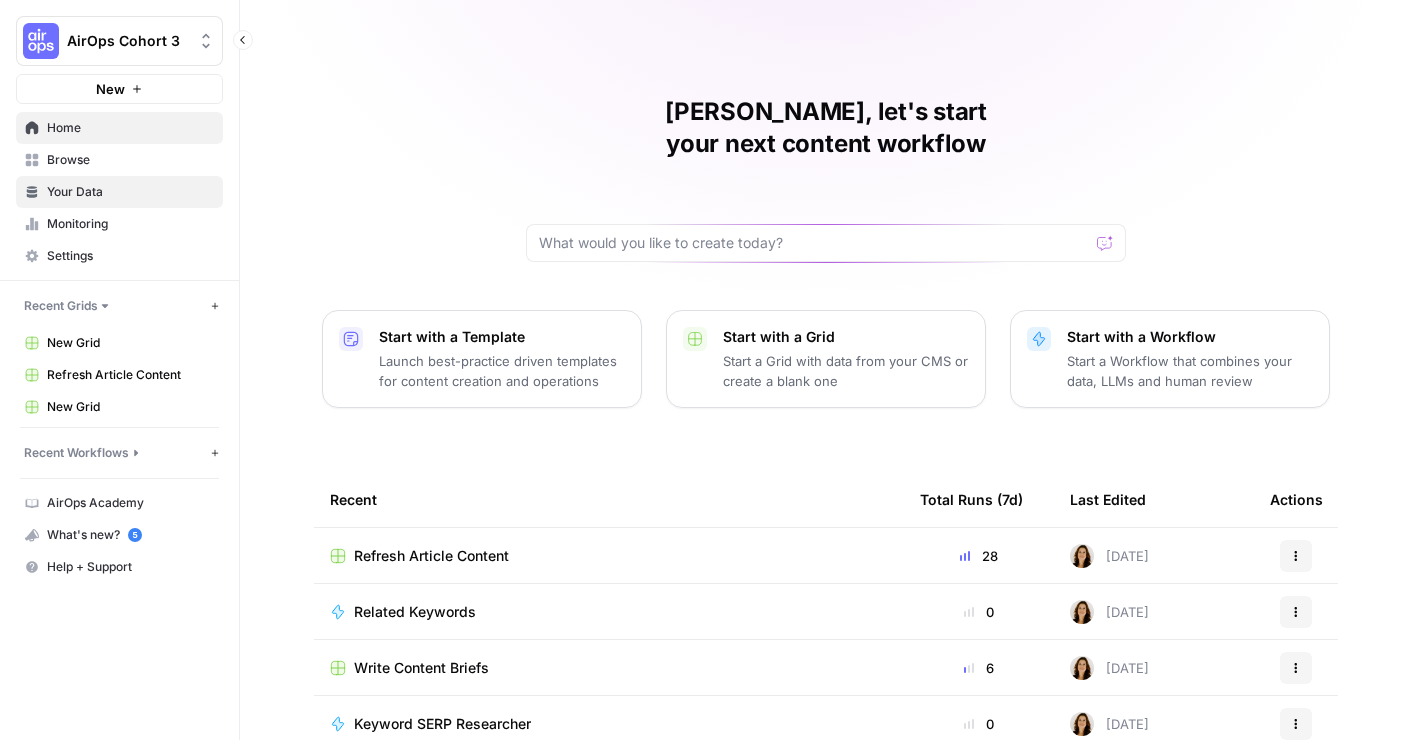 click on "Your Data" at bounding box center (130, 192) 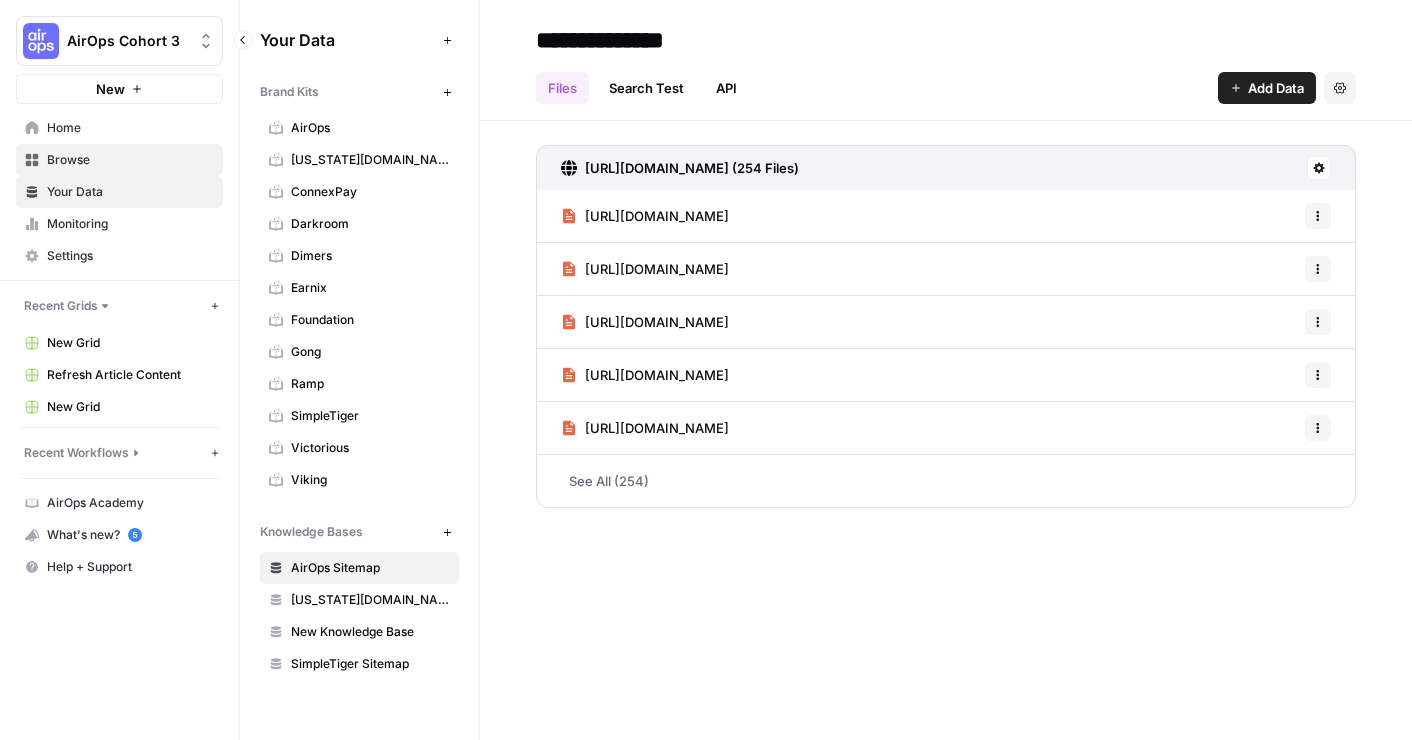 click on "Browse" at bounding box center [130, 160] 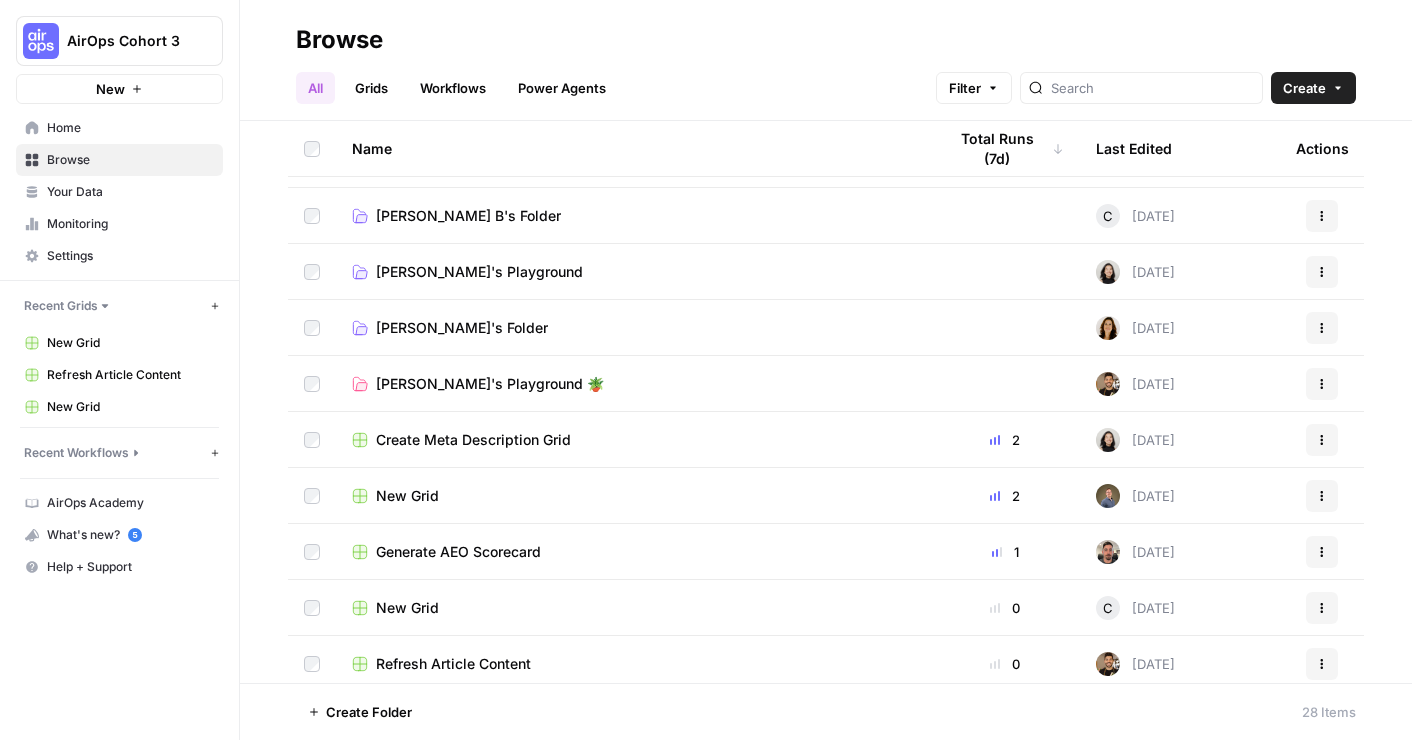 scroll, scrollTop: 322, scrollLeft: 0, axis: vertical 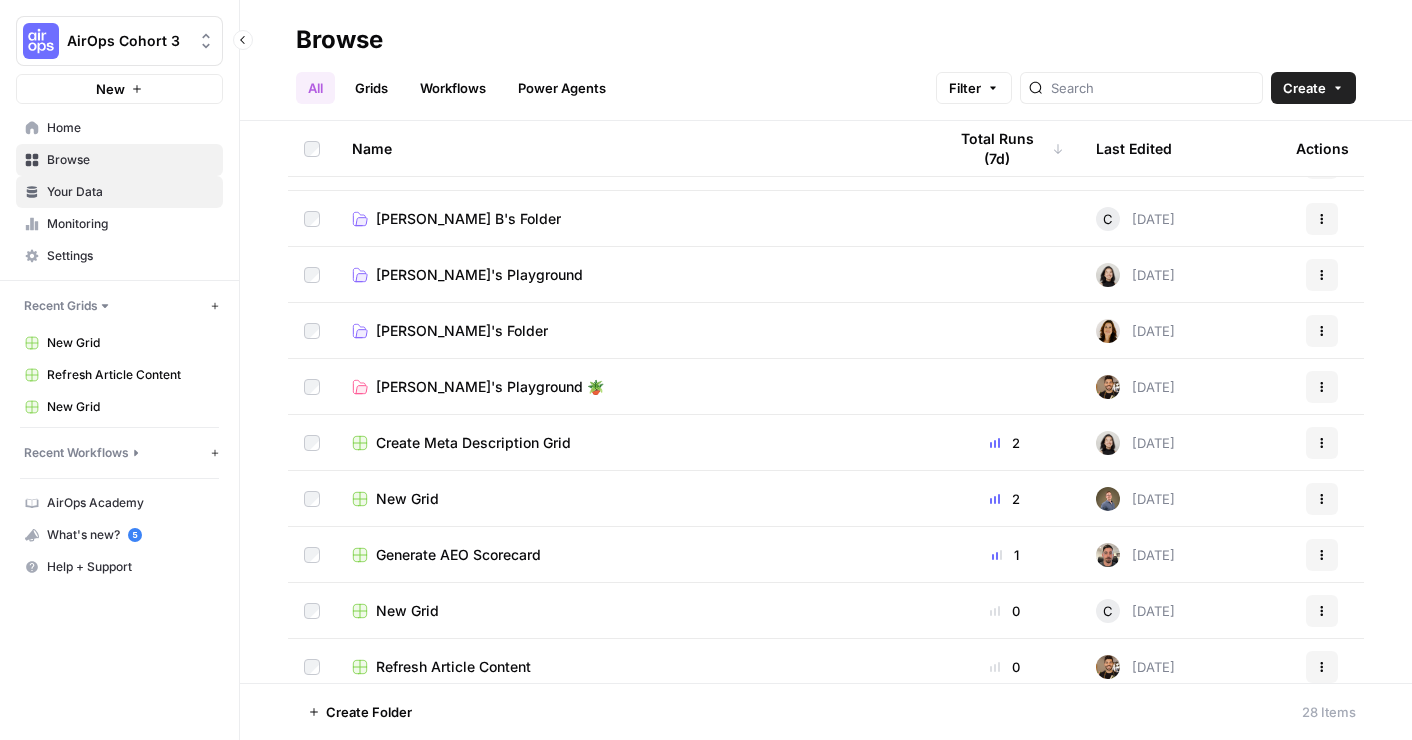 click on "Your Data" at bounding box center [130, 192] 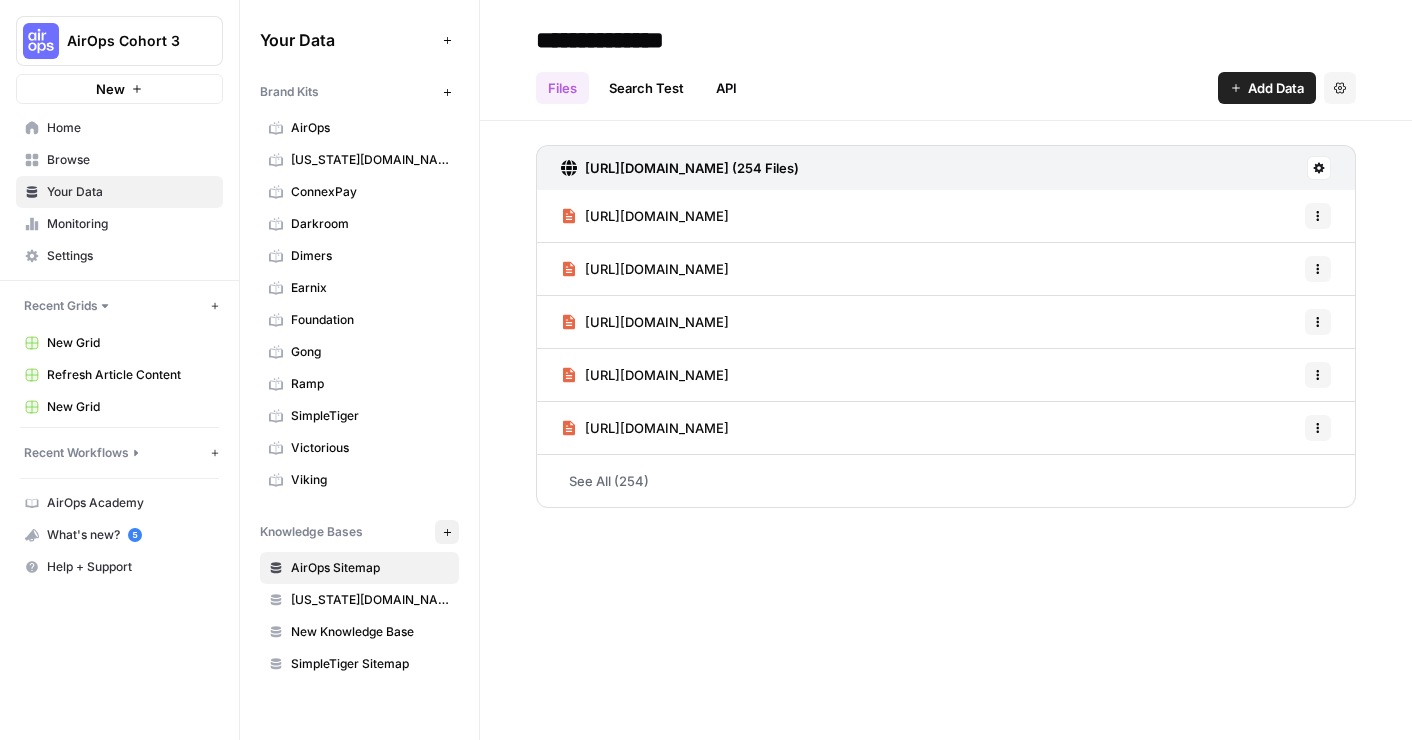 click 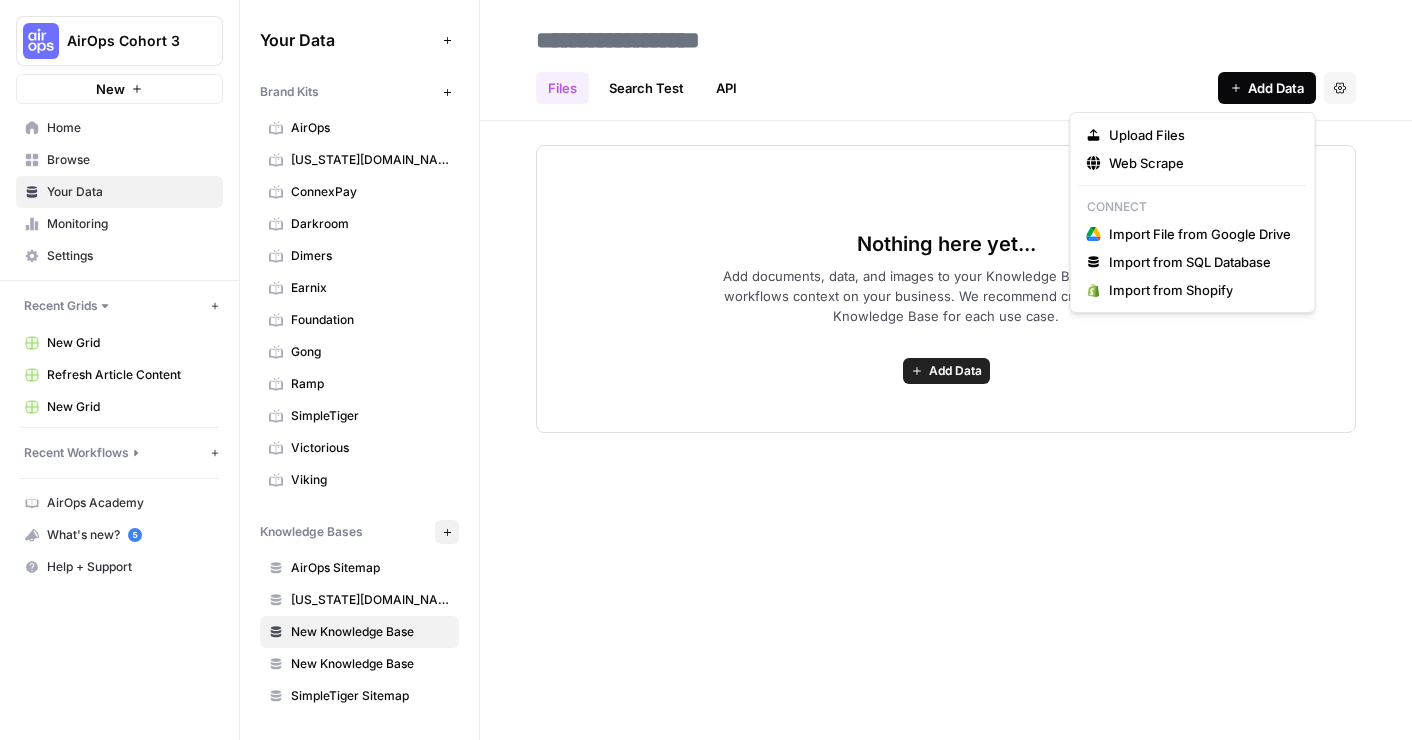 click on "Add Data" at bounding box center (1276, 88) 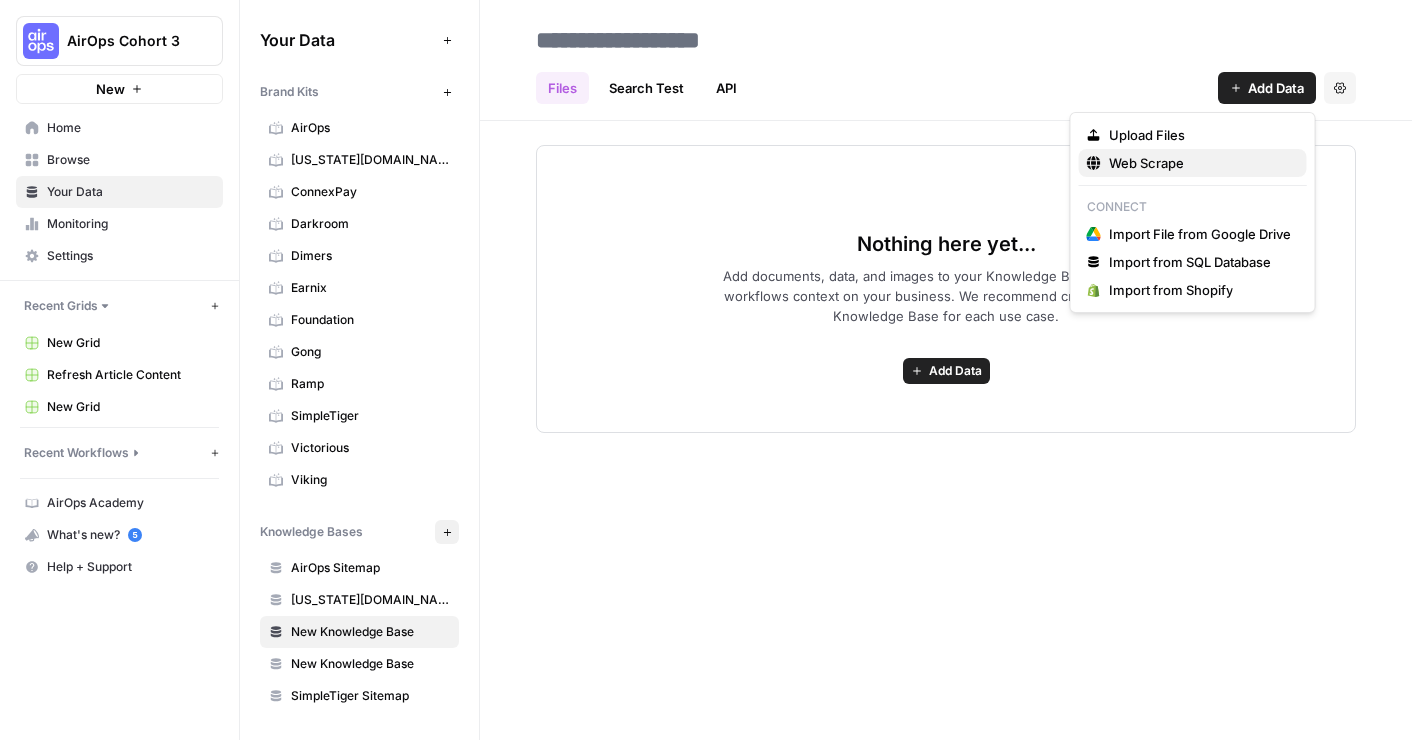 click on "Web Scrape" at bounding box center [1146, 163] 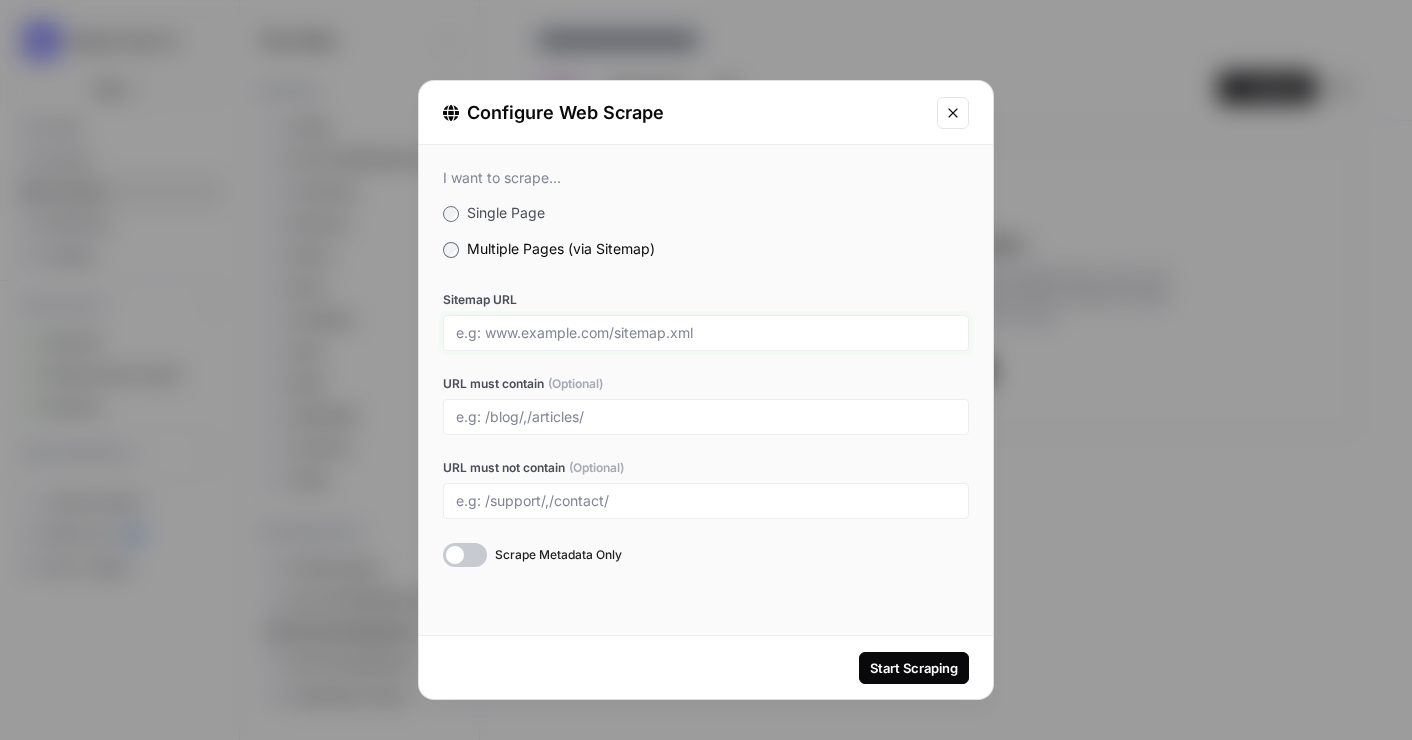 click on "Sitemap URL" at bounding box center [706, 333] 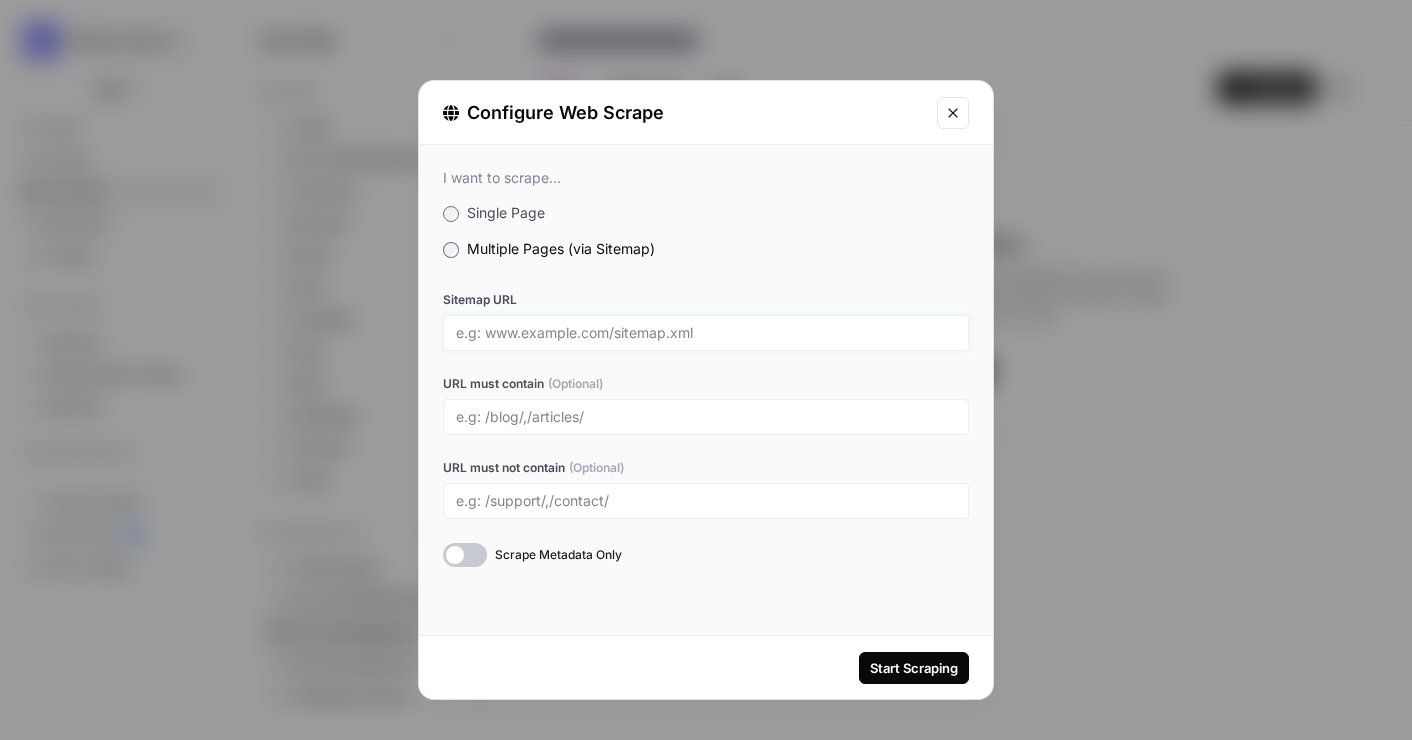 paste on "https://victorious.com/resource-sitemap1.xml" 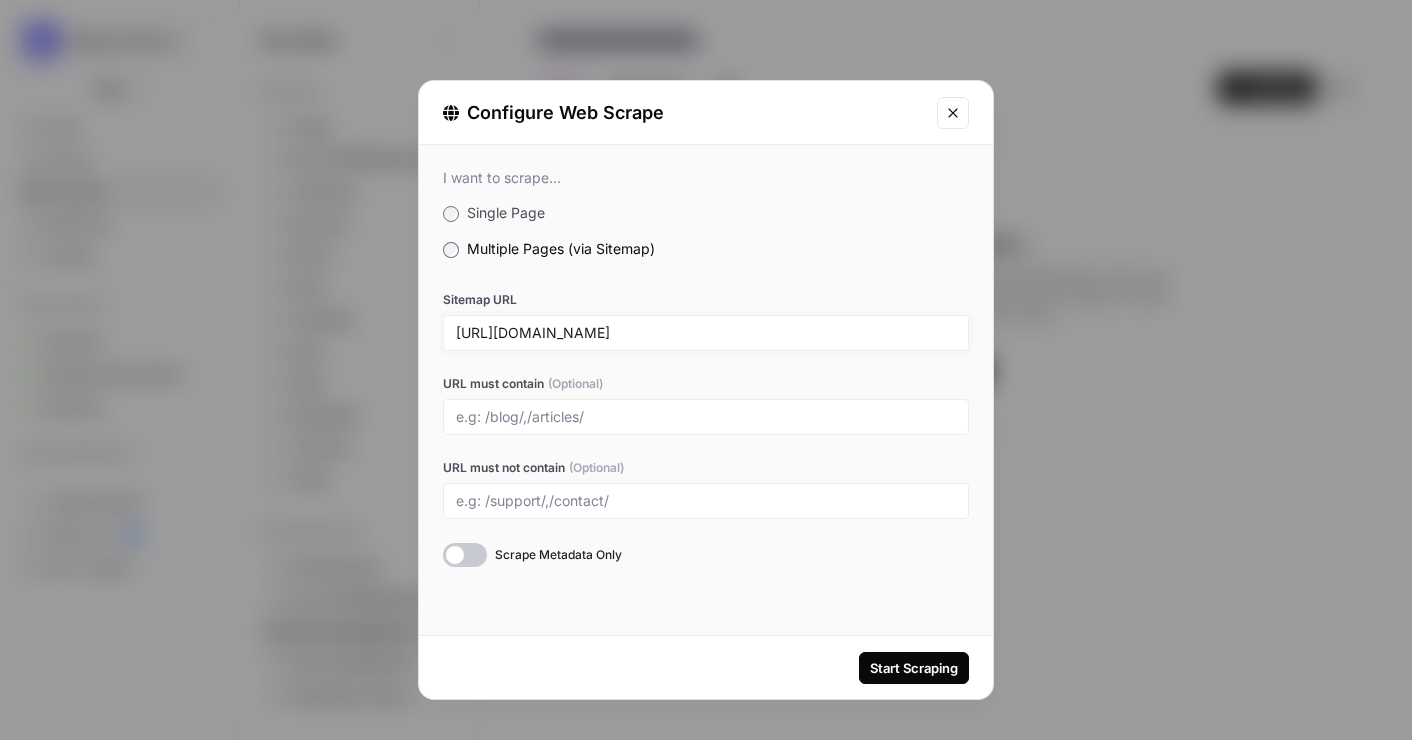 type on "https://victorious.com/resource-sitemap1.xml" 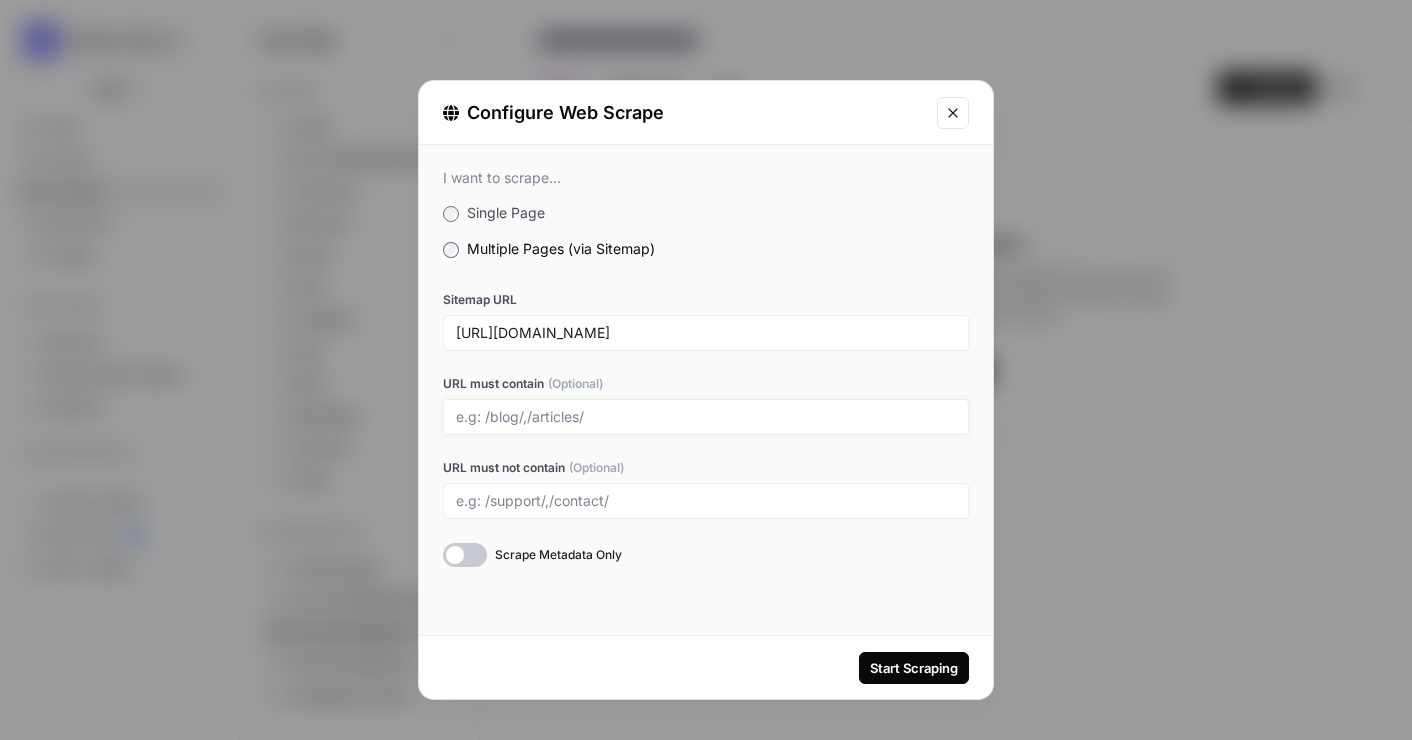 click on "URL must contain (Optional)" at bounding box center (706, 417) 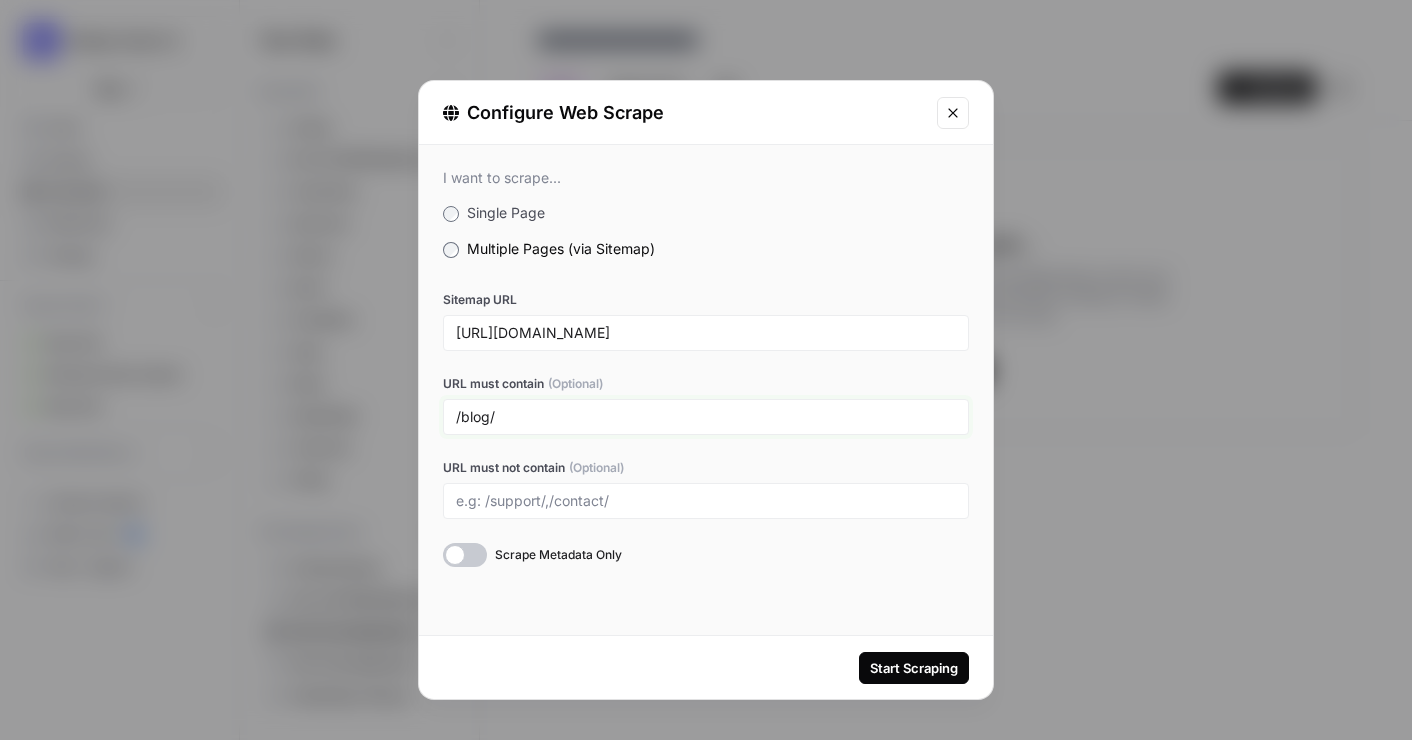 type on "/blog/" 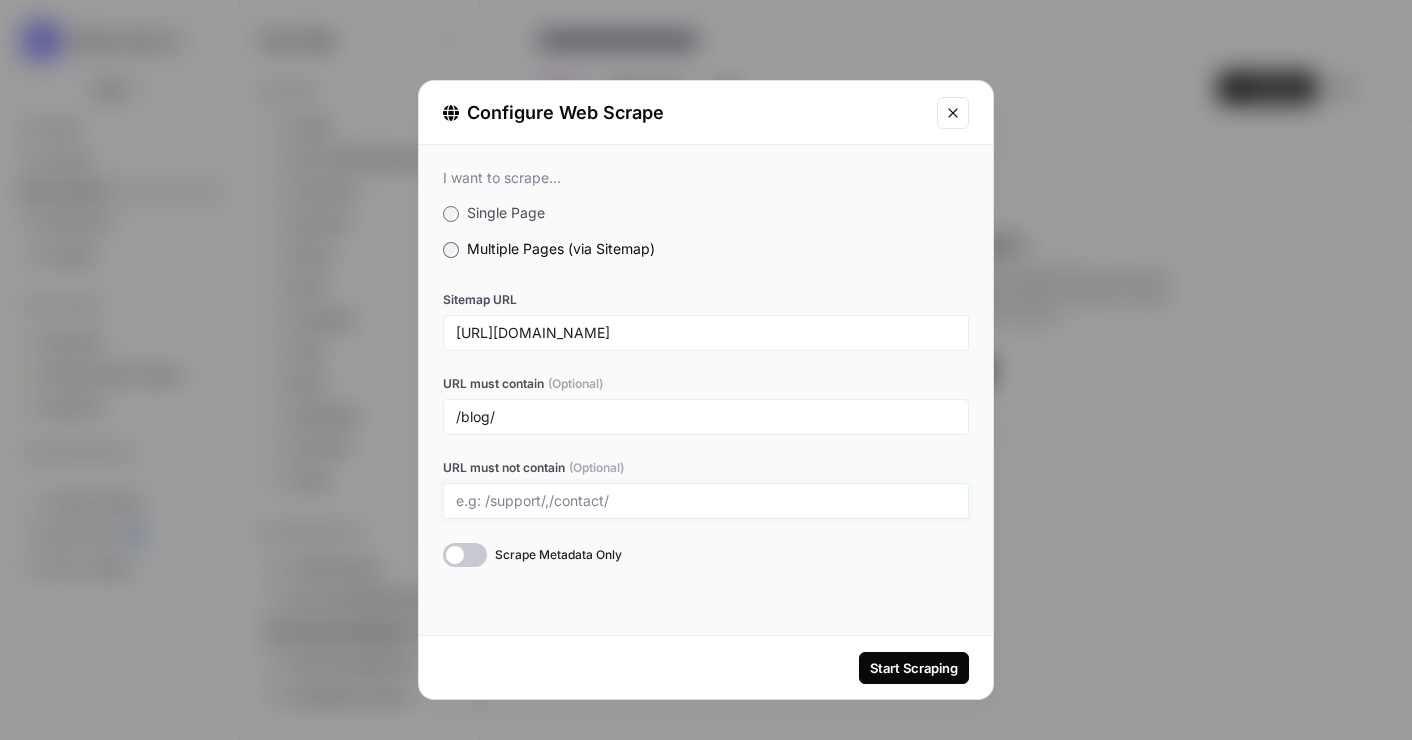 click on "URL must not contain (Optional)" at bounding box center (706, 501) 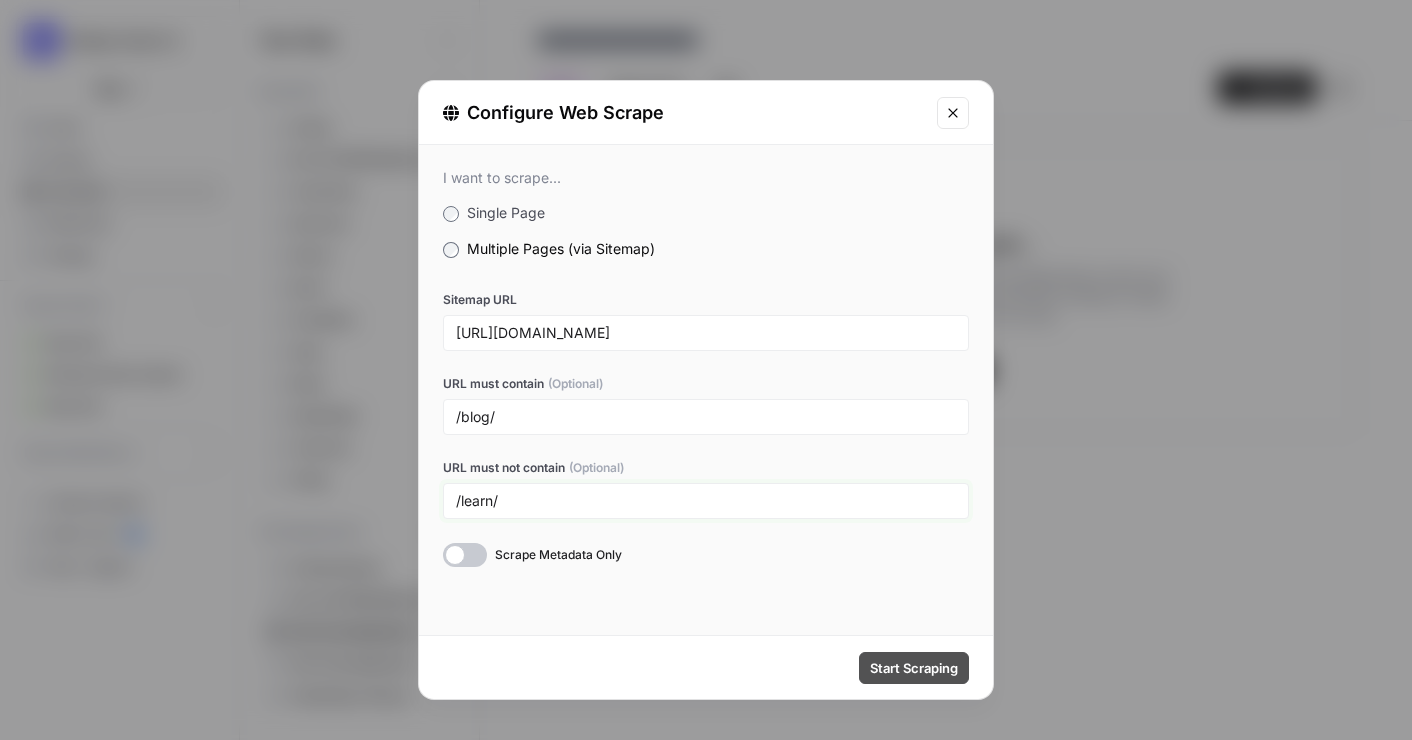 type on "/learn/" 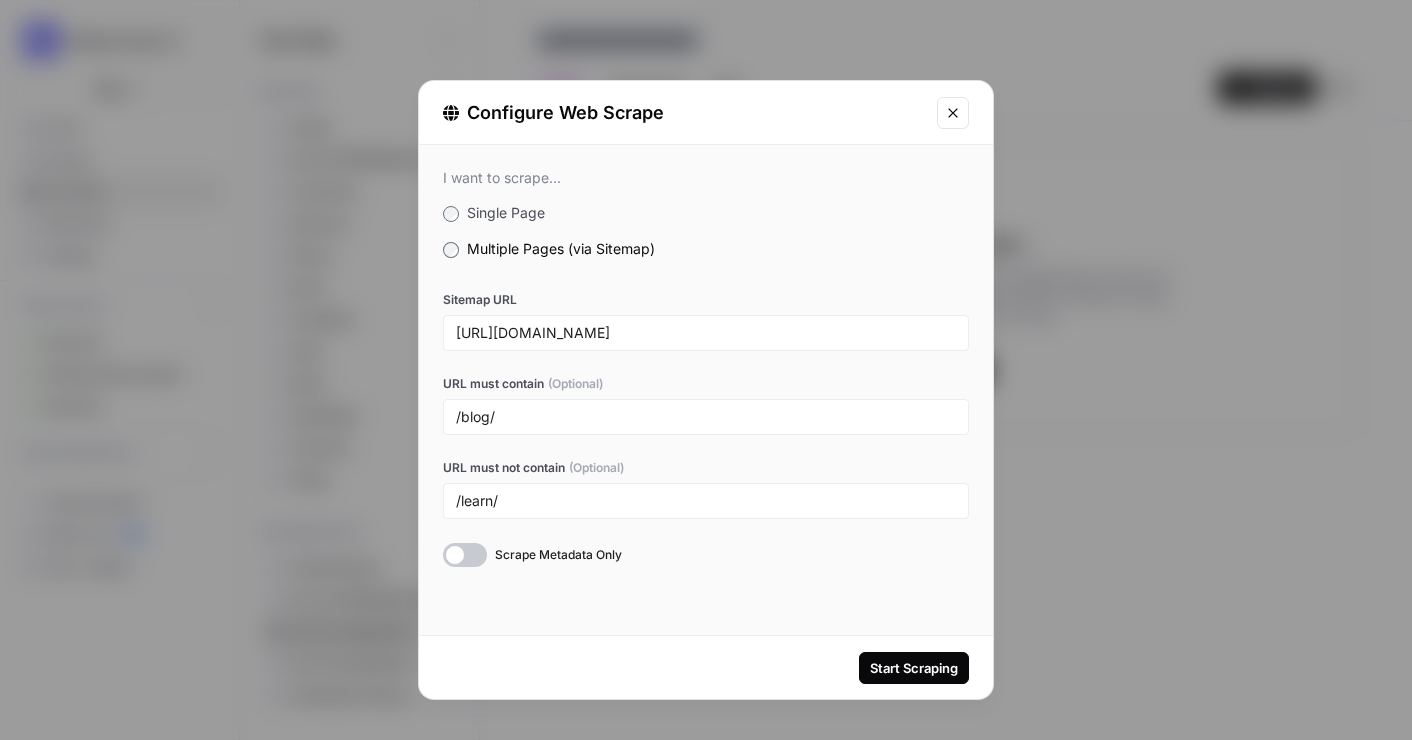 drag, startPoint x: 927, startPoint y: 671, endPoint x: 553, endPoint y: 588, distance: 383.0992 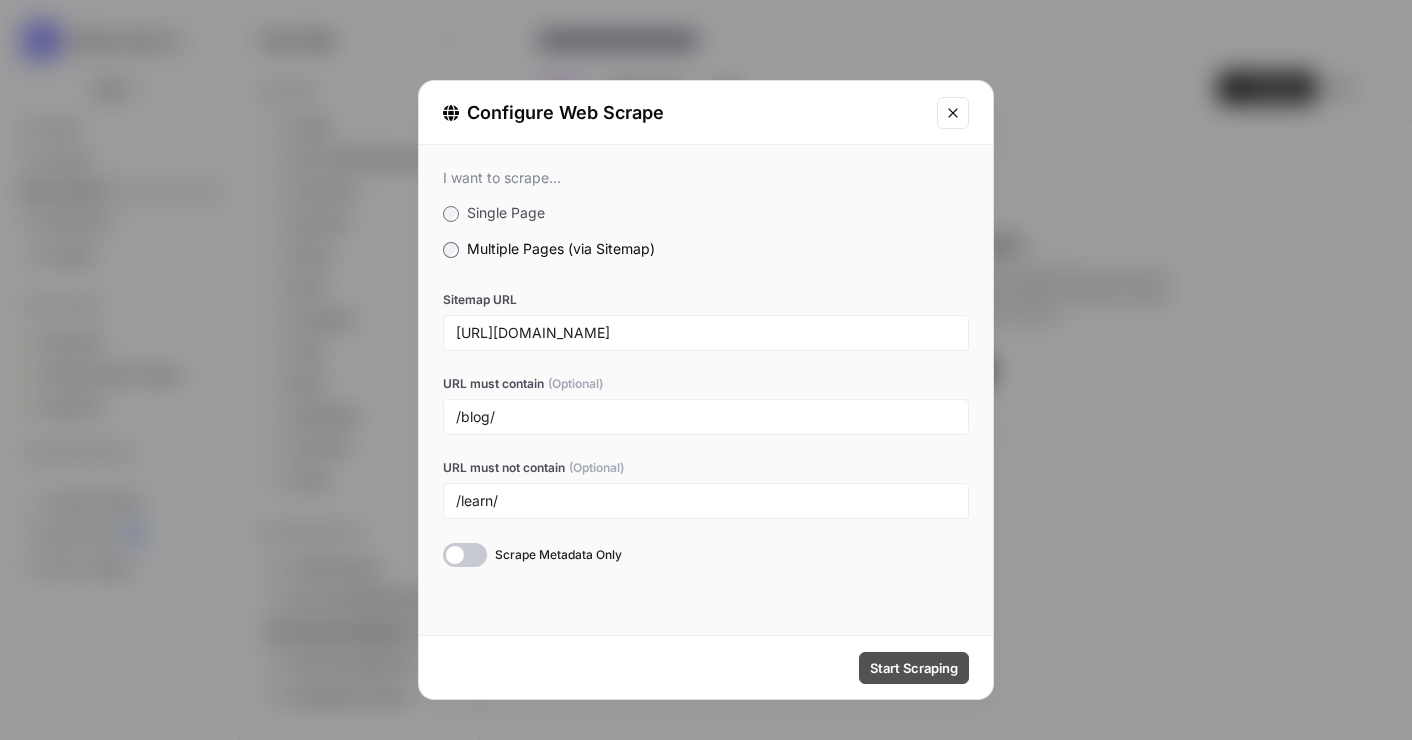 click on "Start Scraping" at bounding box center [914, 668] 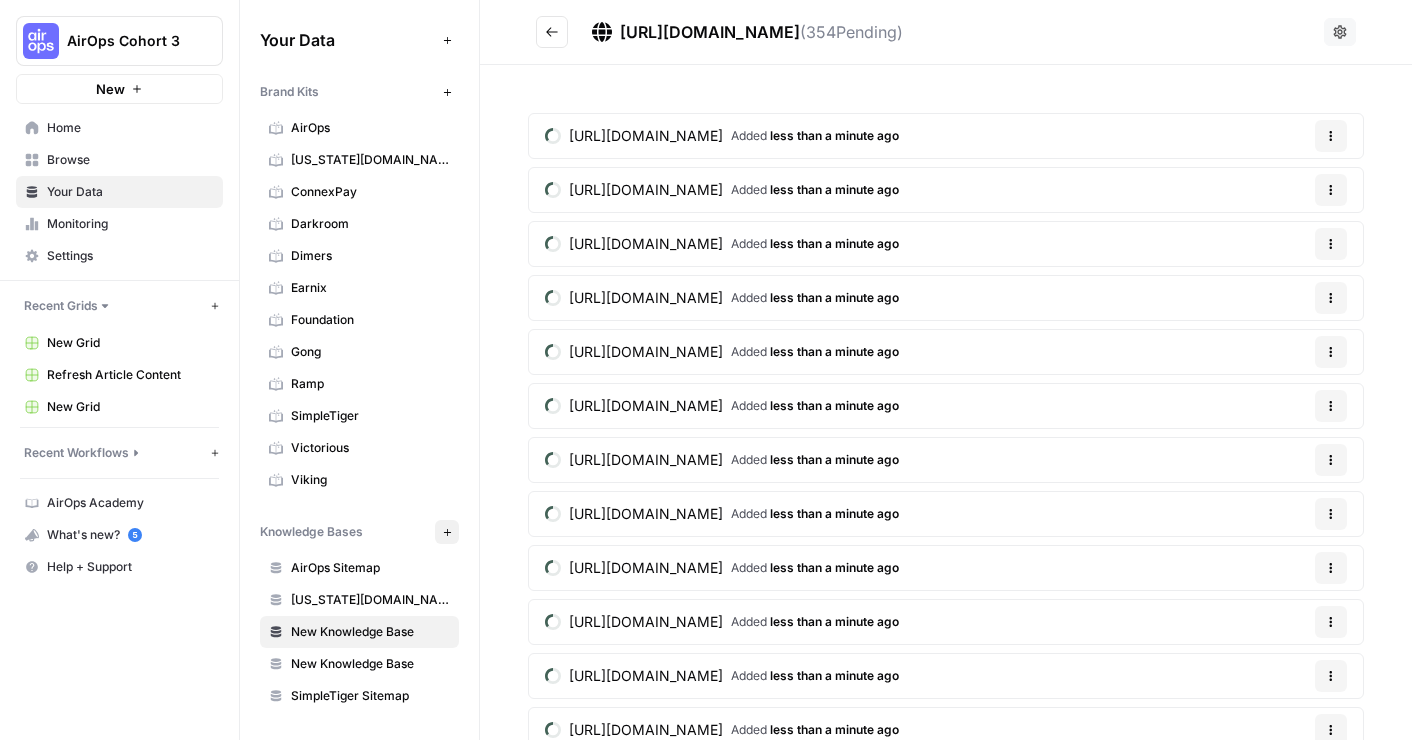 click 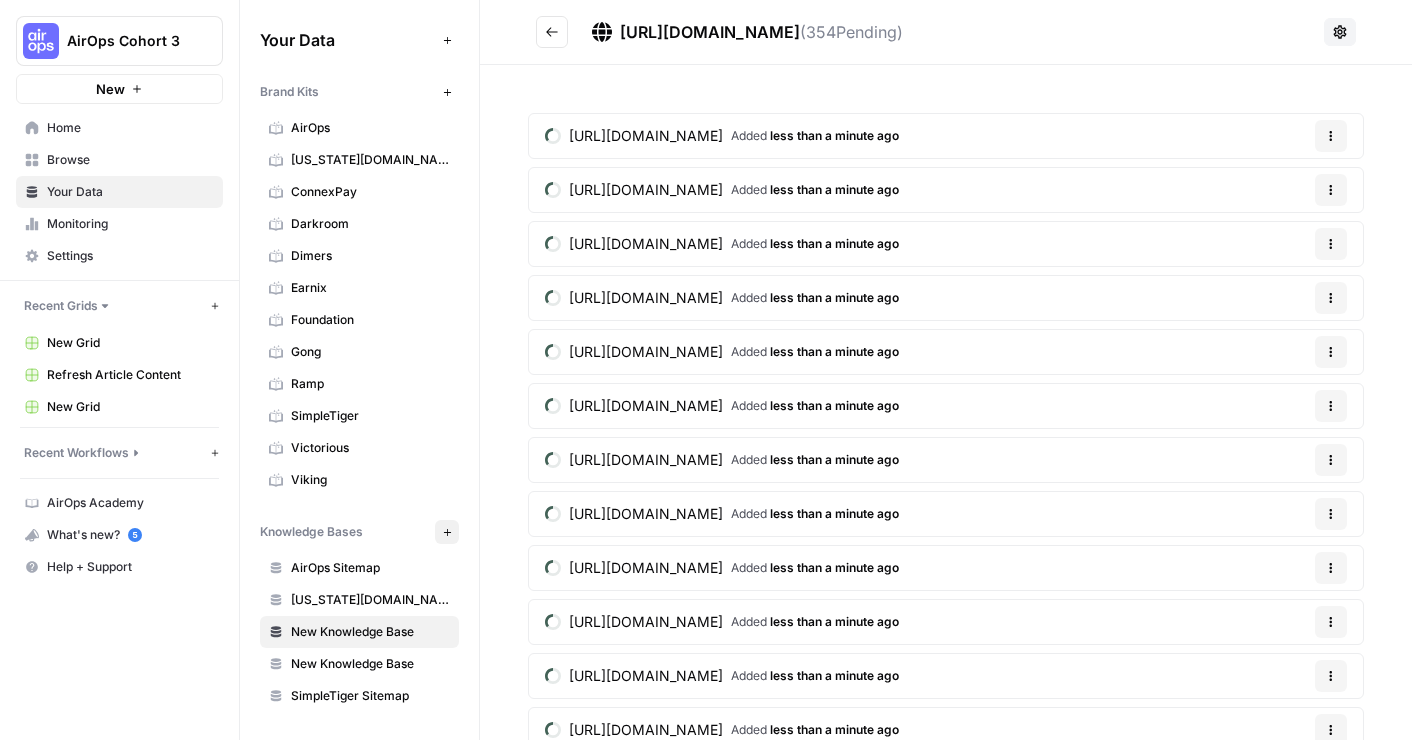 click on "https://victorious.com/resource-sitemap1.xml" at bounding box center [710, 32] 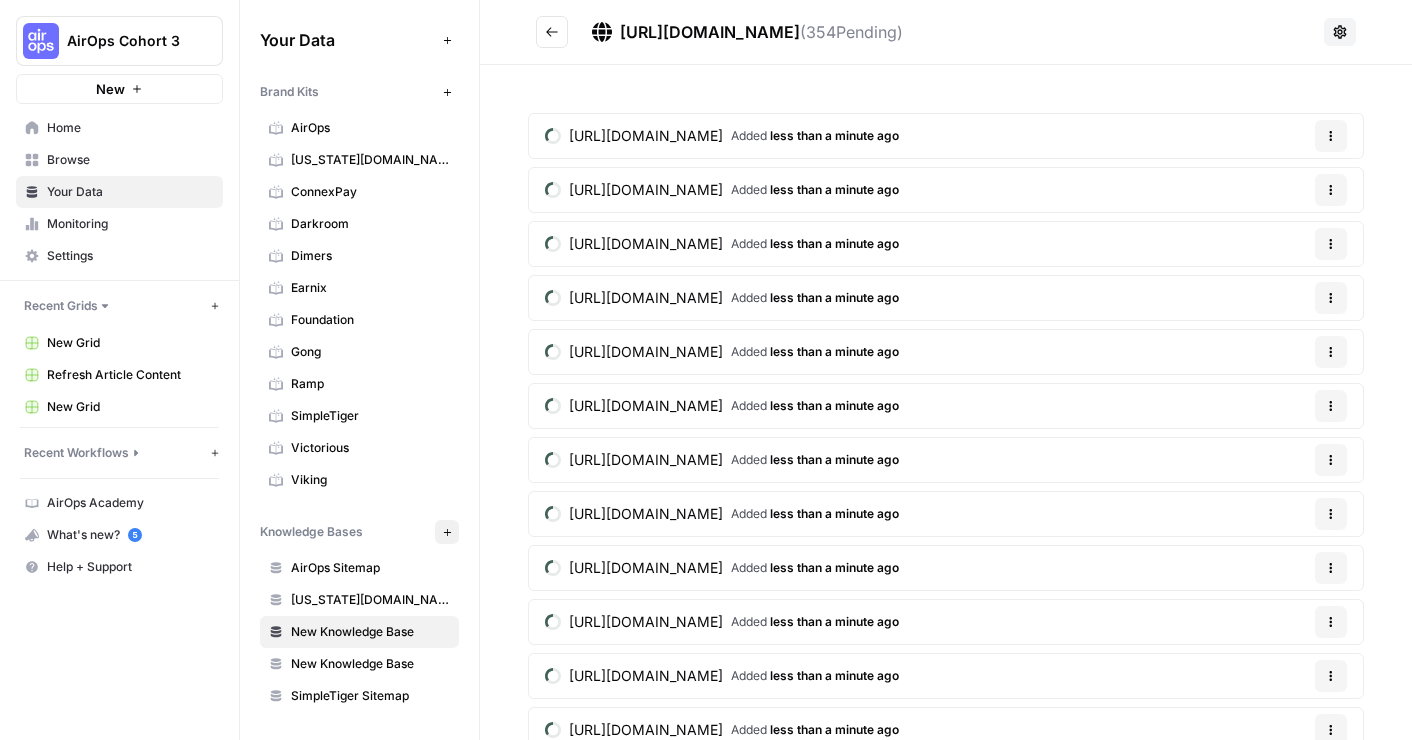 click on "https://victorious.com/resource-sitemap1.xml" at bounding box center (710, 32) 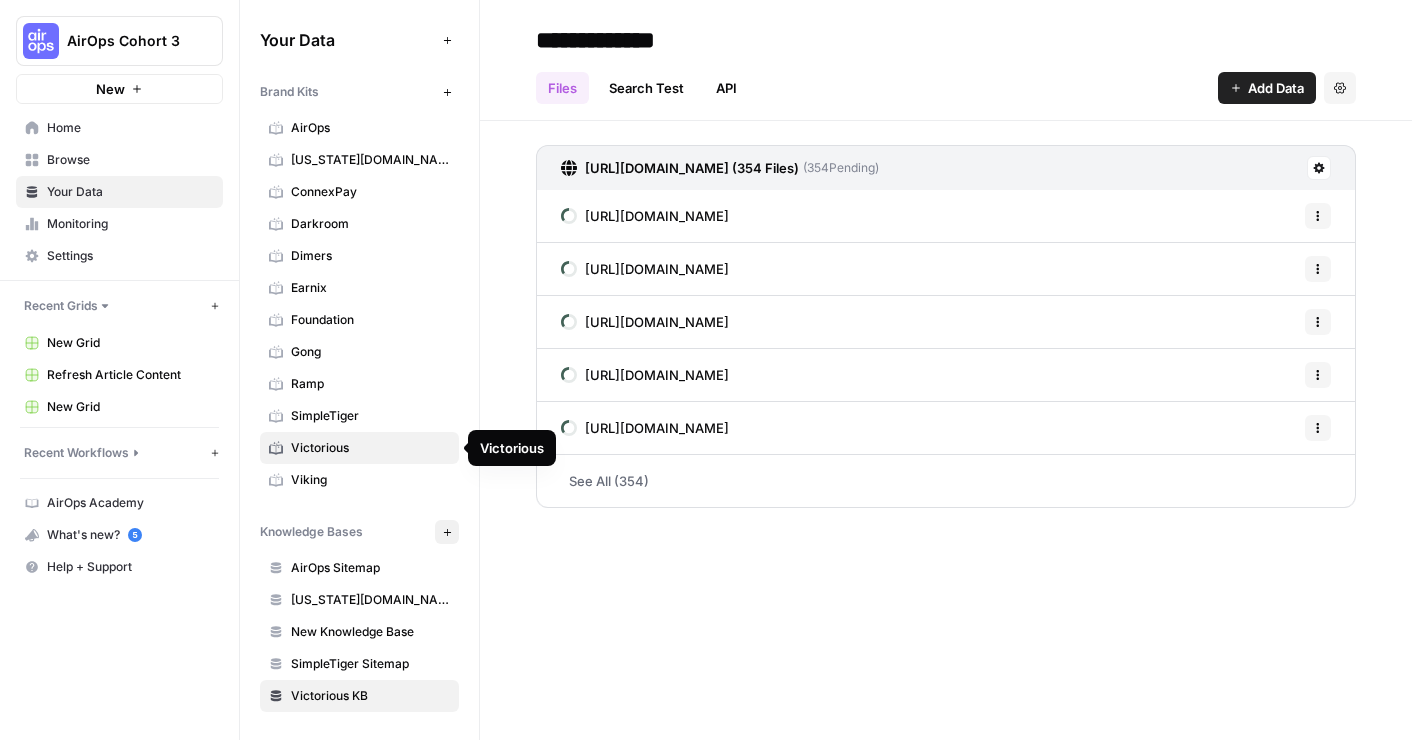 type on "**********" 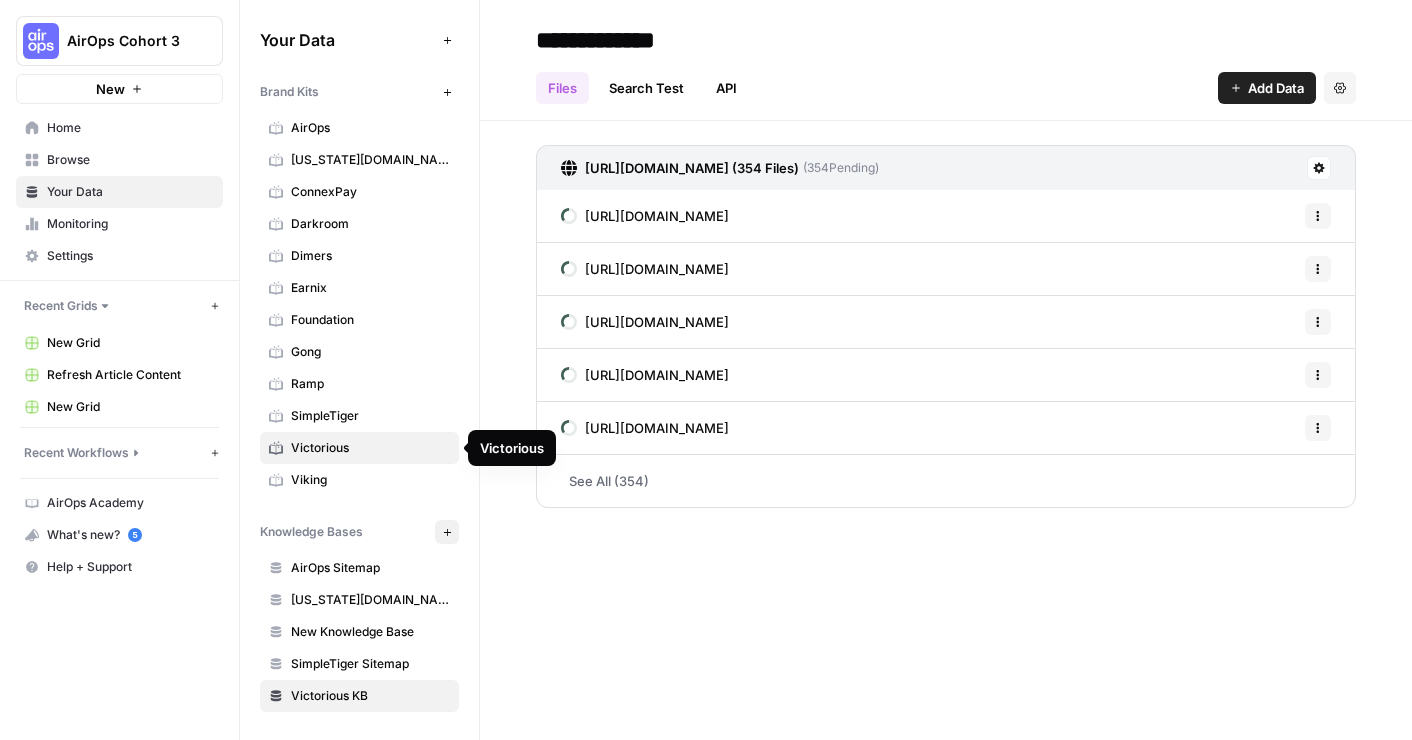 click on "Victorious" at bounding box center [370, 448] 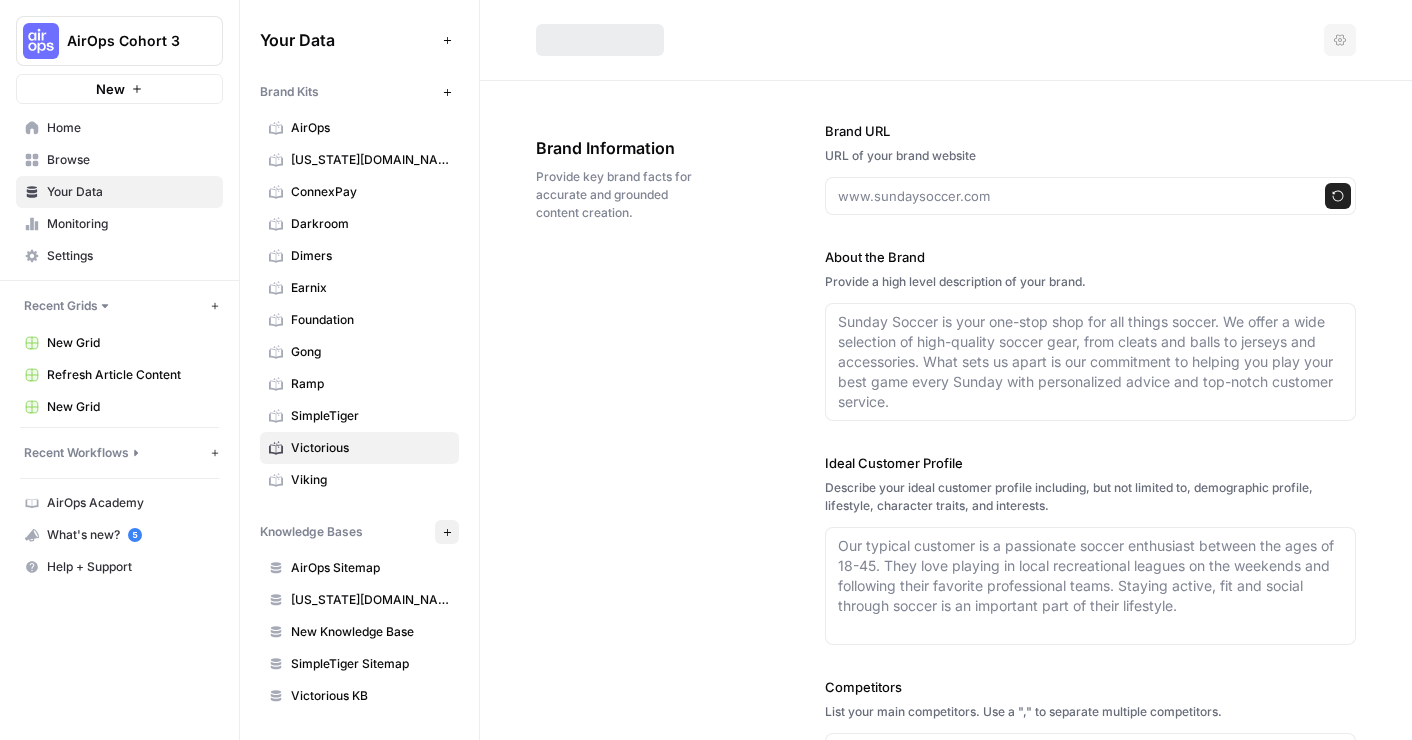 type on "https://victorious.com/" 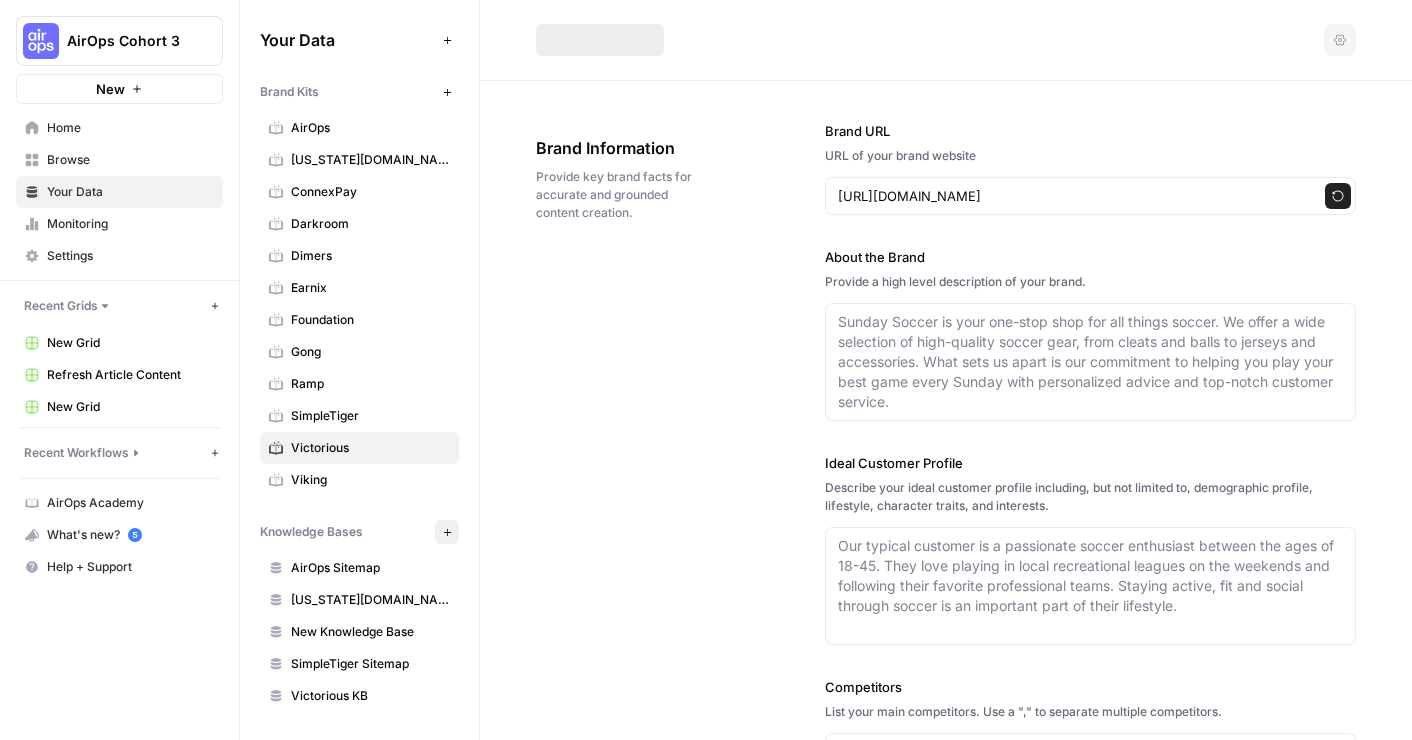 type on "Victorious is an award-winning SEO agency that partners with mid-market and enterprise brands to turn organic search into a scalable, revenue-driving channel. Through our search-first approach, we help marketing leaders achieve long-term growth by aligning SEO strategy with broader business objectives — from increasing brand visibility and driving qualified traffic to accelerating pipeline and boosting ROI.
Our data-backed methodology, transparent reporting, and dedicated team of experts empower organizations to outperform competitors in search and uncover new opportunities for digital expansion. Whether you're looking to outsource SEO or supplement your in-house team, we deliver strategic SEO solutions designed to meet your unique challenges and scale with your success." 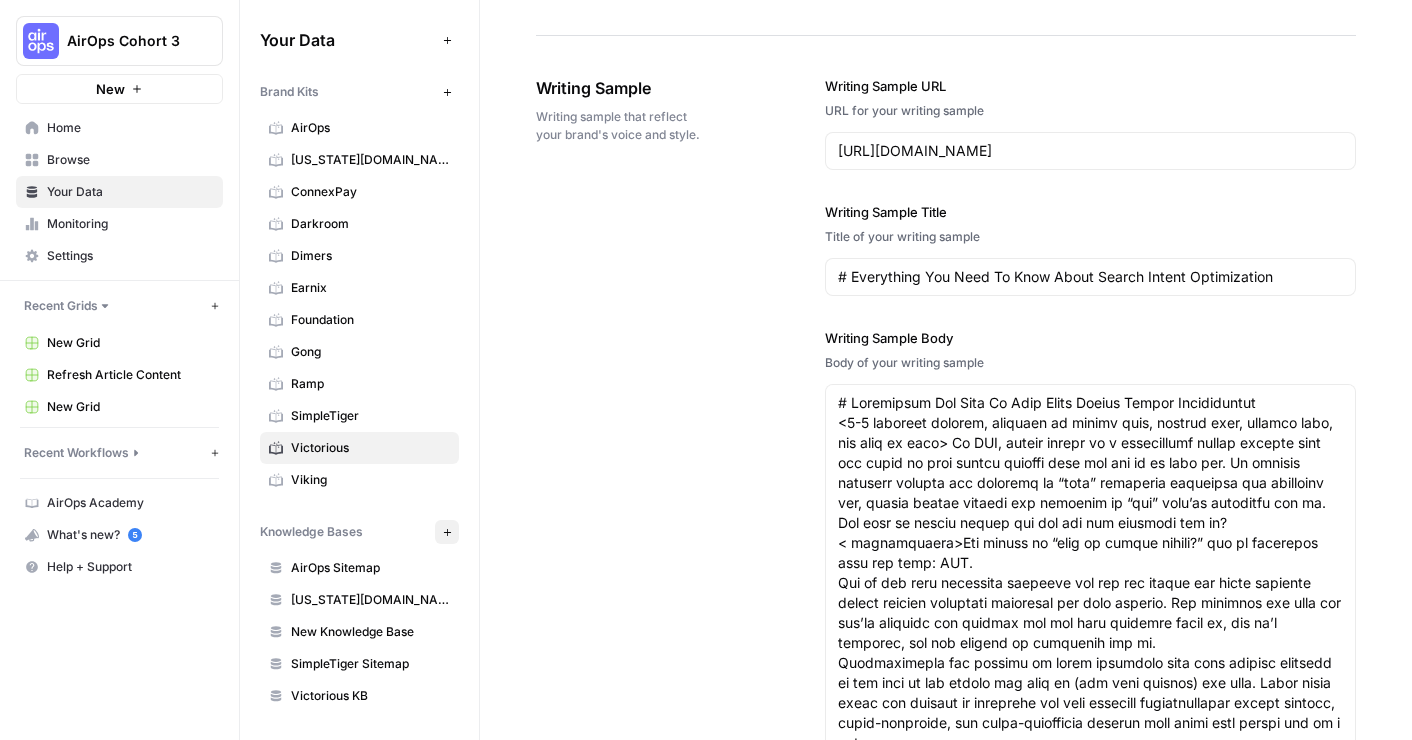 scroll, scrollTop: 2809, scrollLeft: 0, axis: vertical 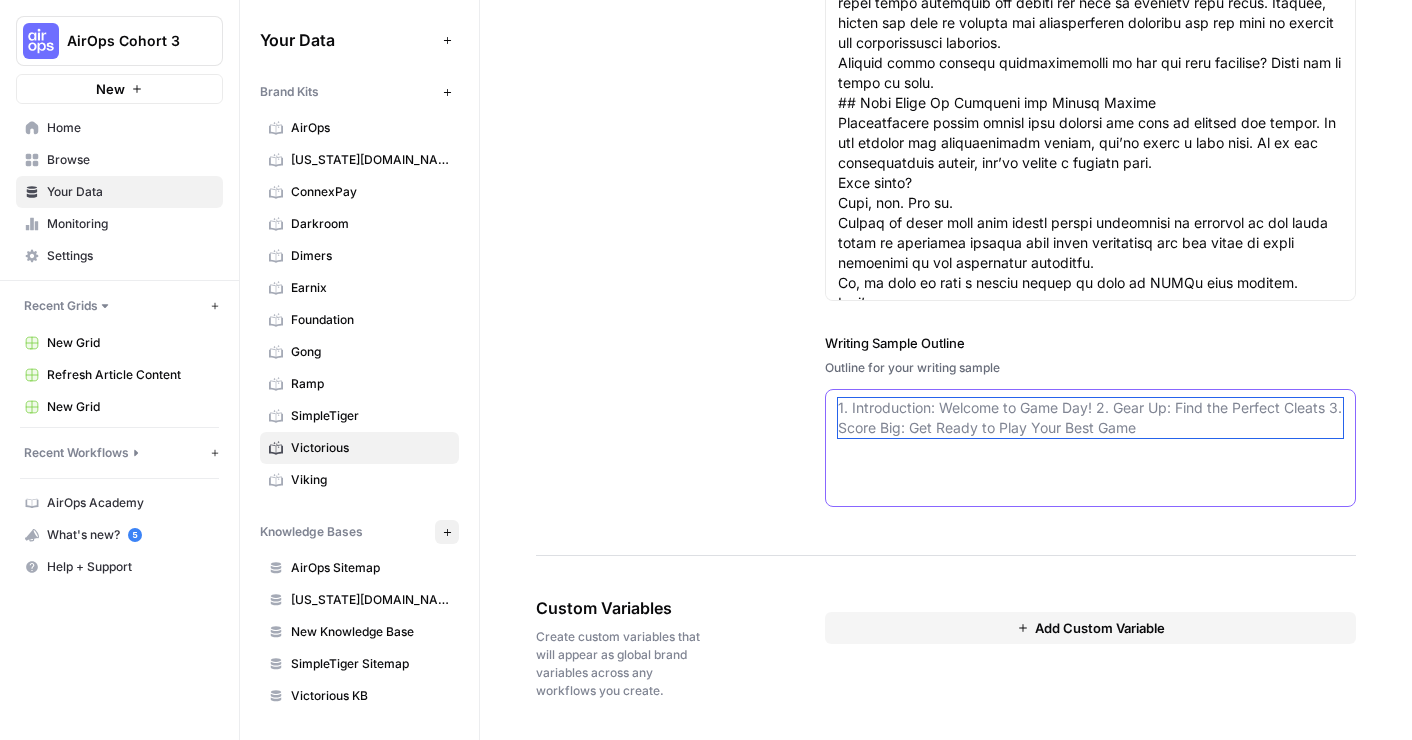 click on "Writing Sample Outline" at bounding box center [1090, 418] 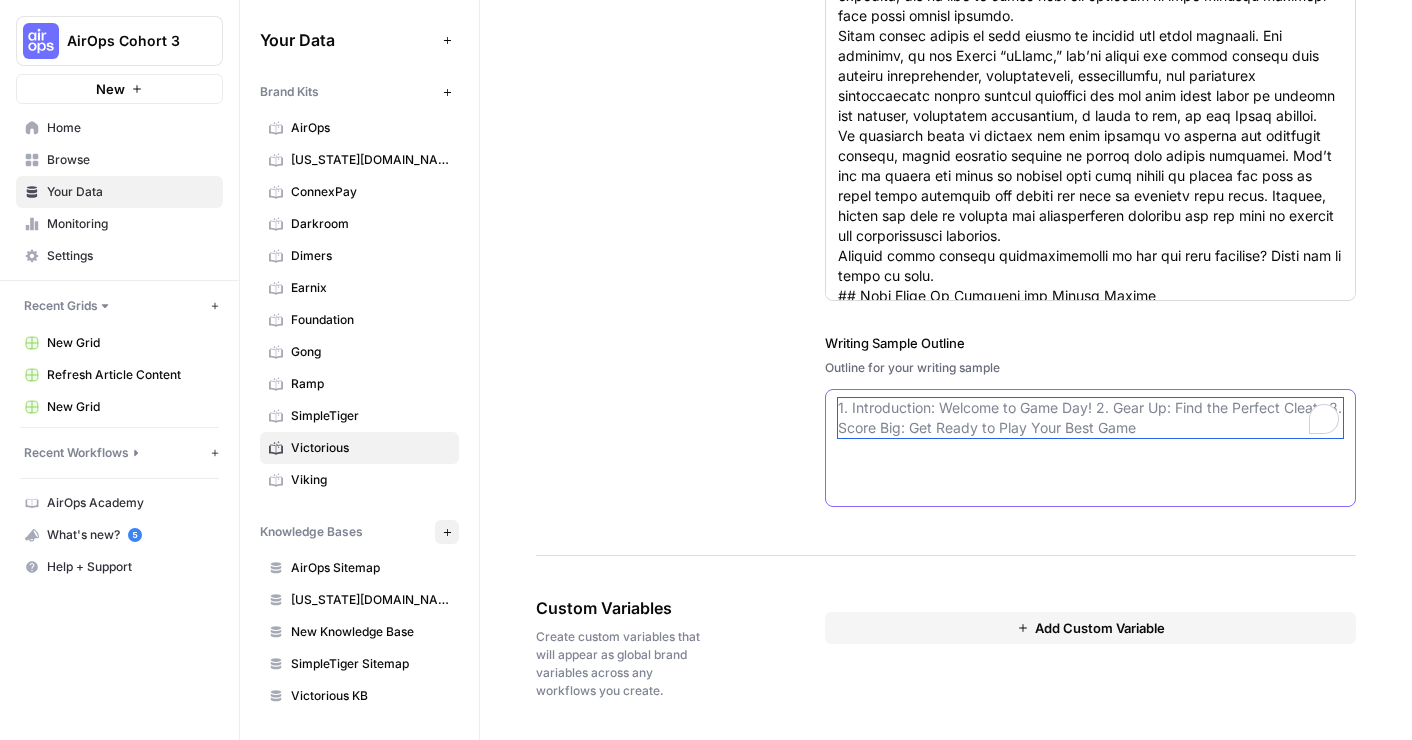 scroll, scrollTop: 3964, scrollLeft: 0, axis: vertical 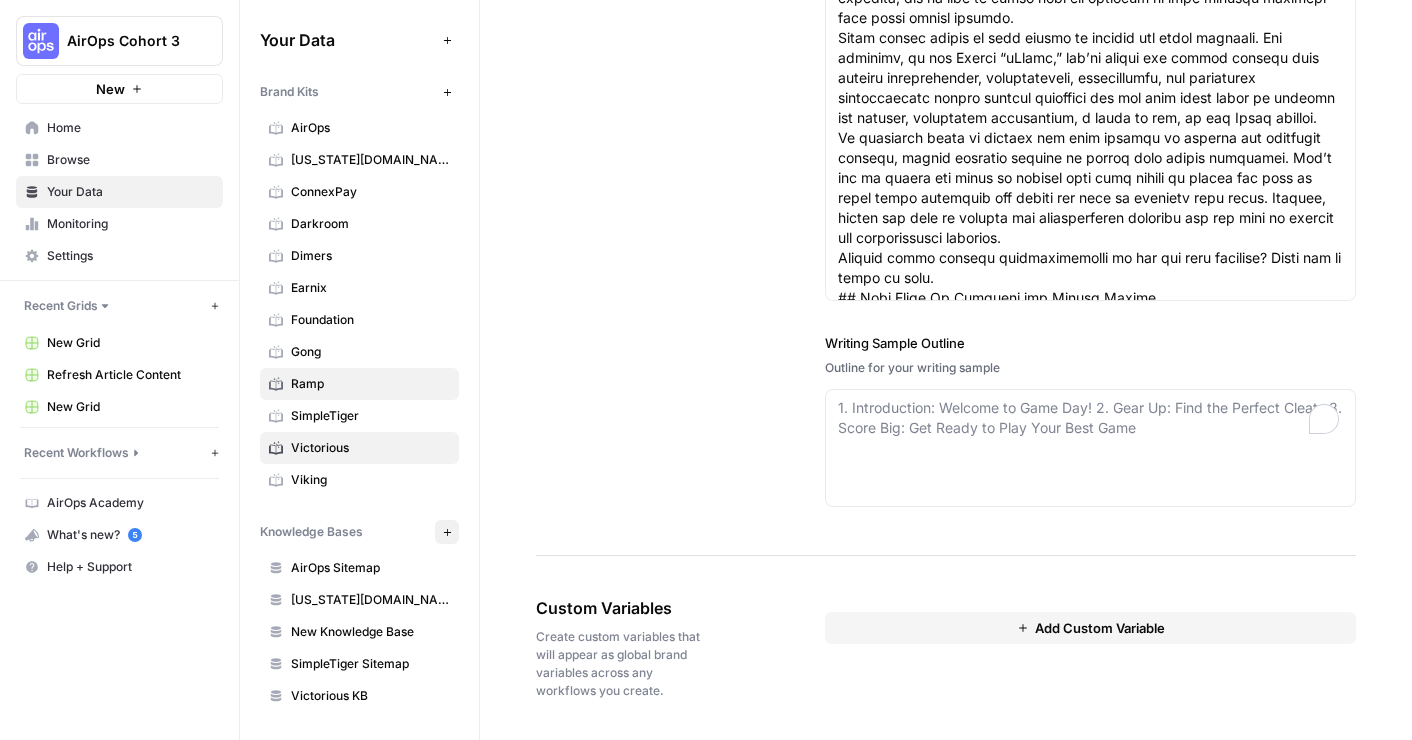 click on "Ramp" at bounding box center (370, 384) 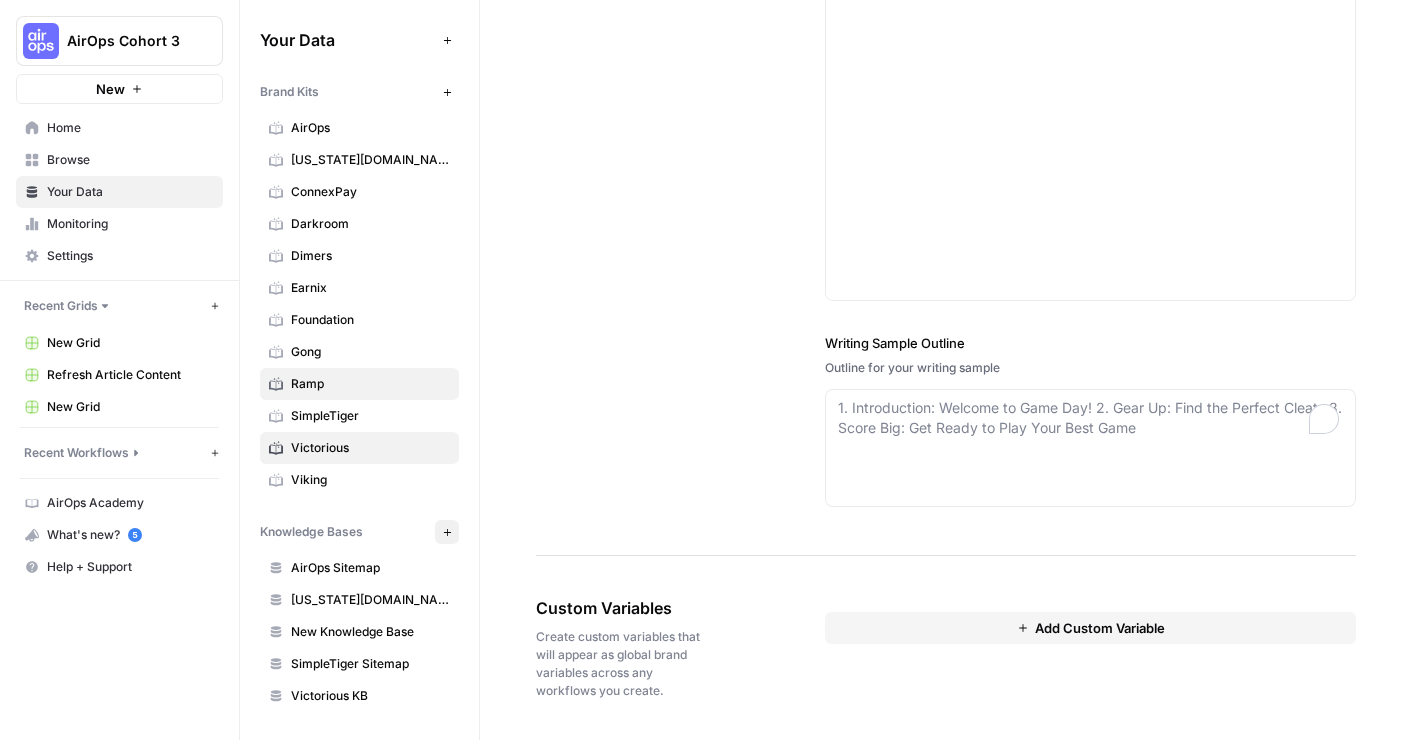 scroll, scrollTop: 0, scrollLeft: 0, axis: both 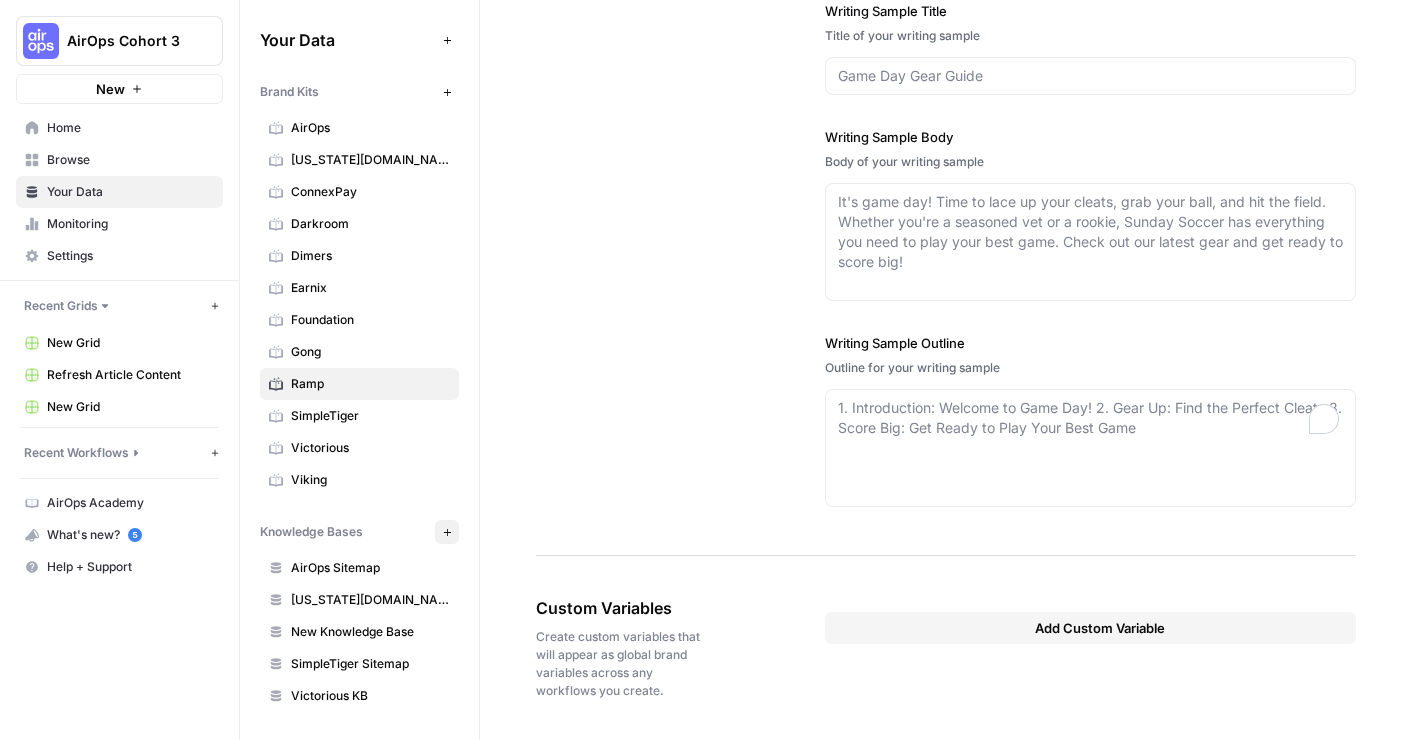 type on "ramp.com" 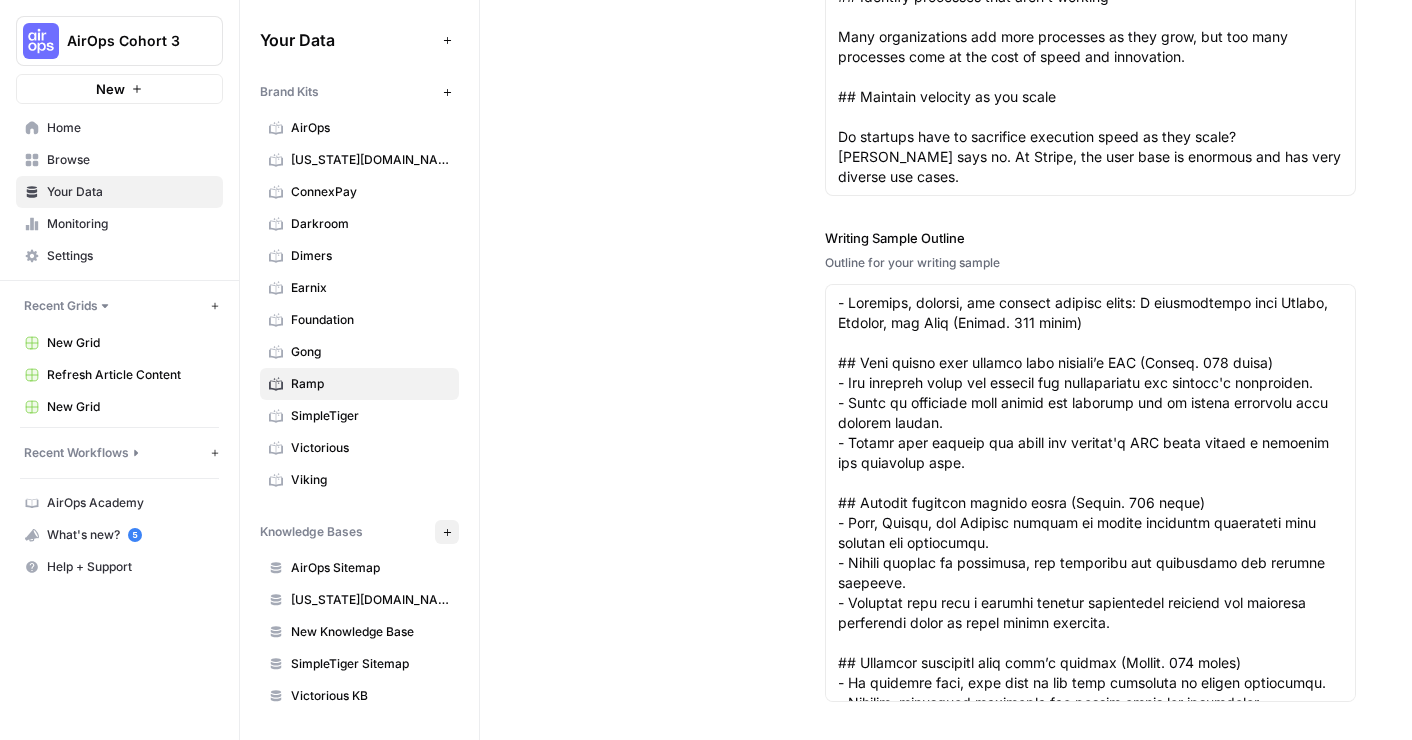 scroll, scrollTop: 2798, scrollLeft: 0, axis: vertical 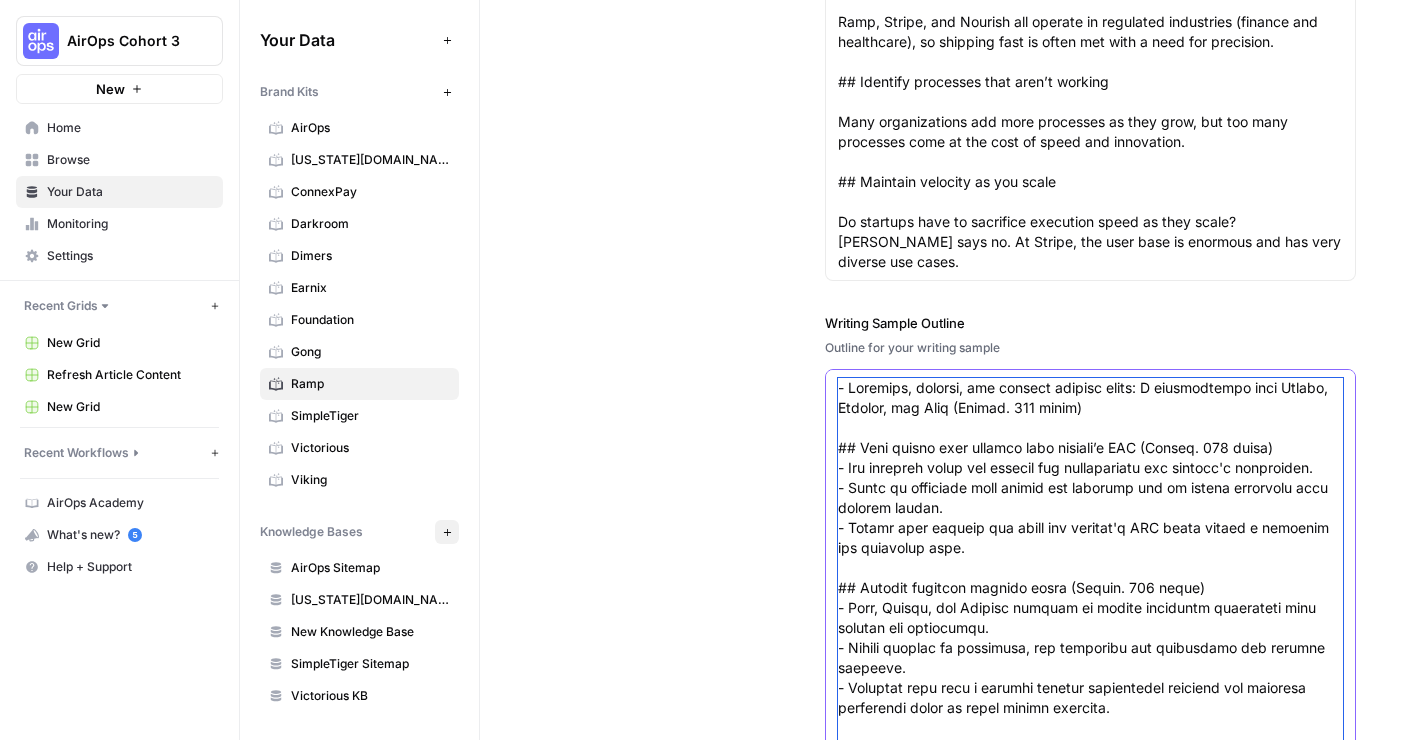 click on "Writing Sample Outline" at bounding box center (1090, 718) 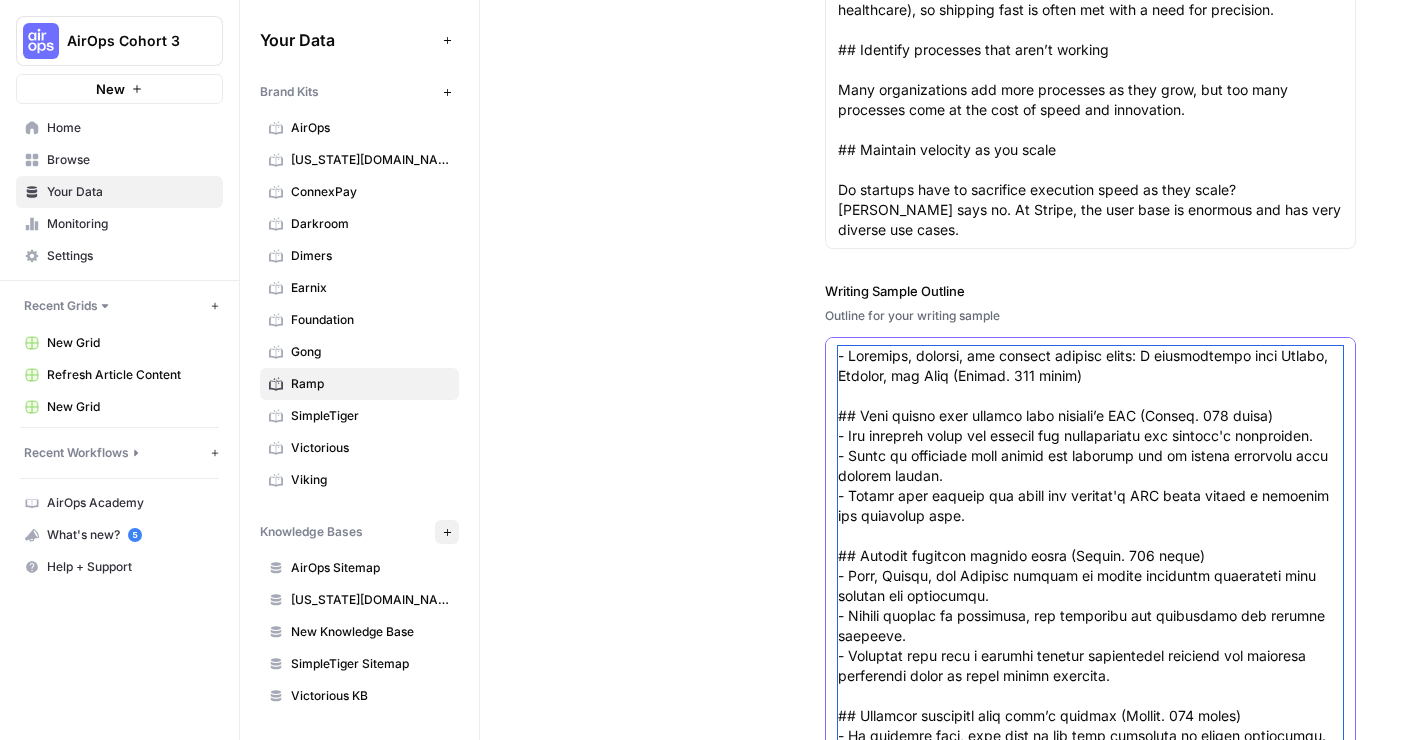 scroll, scrollTop: 2832, scrollLeft: 0, axis: vertical 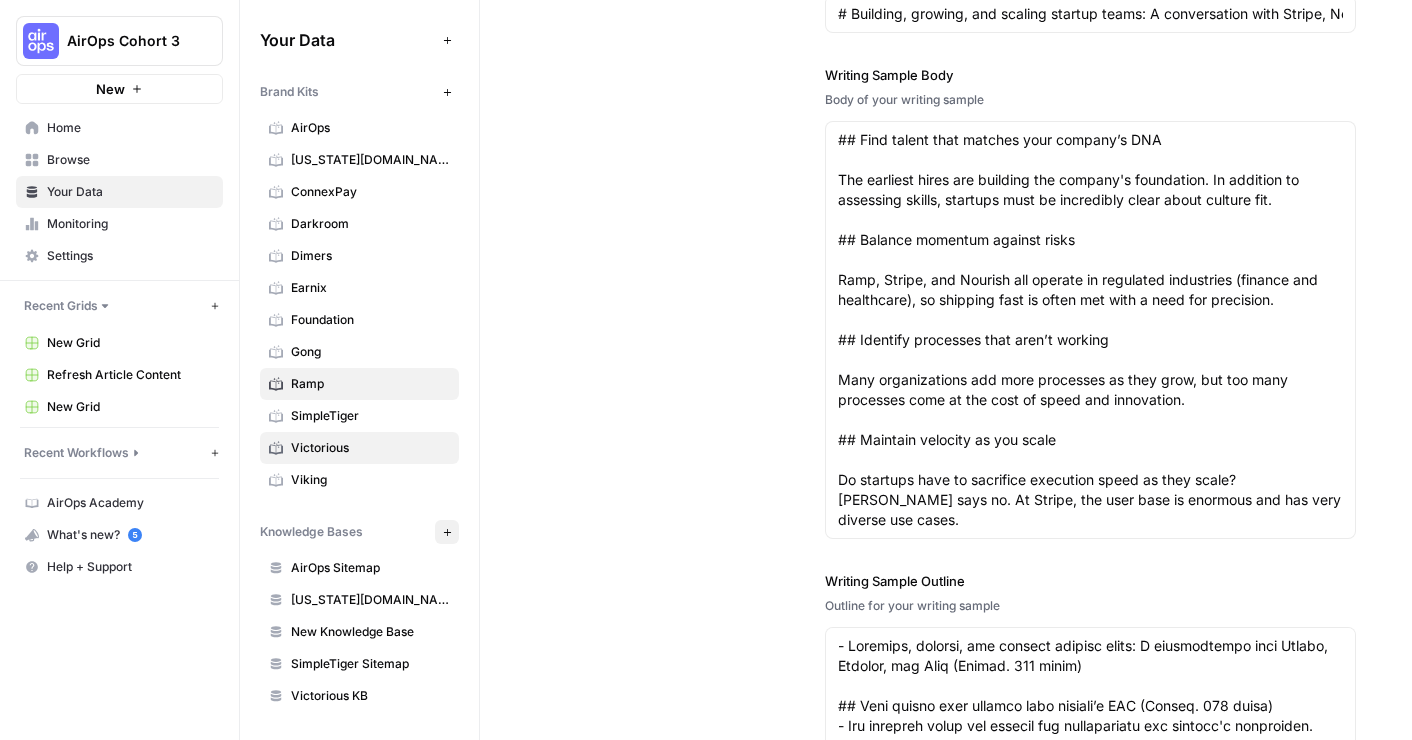 click on "Victorious" at bounding box center [370, 448] 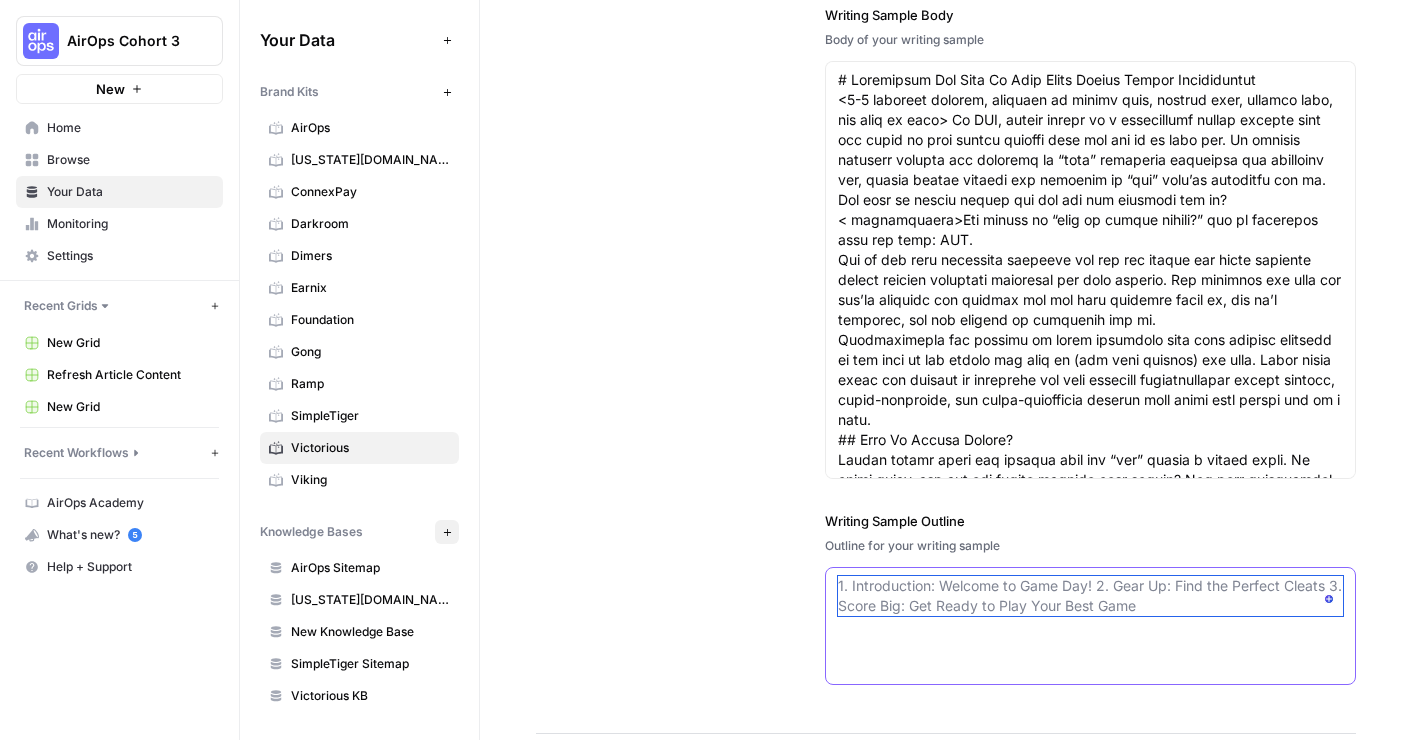 click on "Writing Sample Outline" at bounding box center [1090, 596] 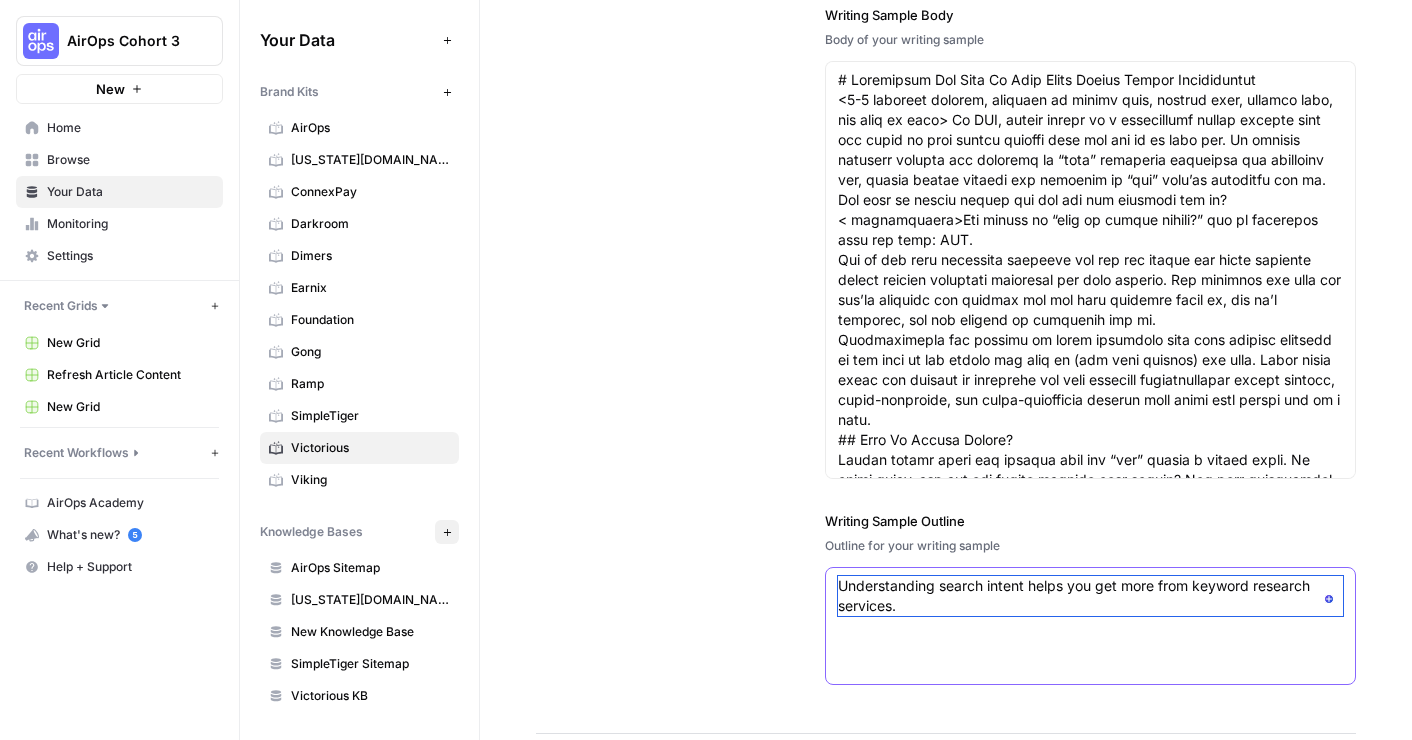 scroll, scrollTop: 2884, scrollLeft: 0, axis: vertical 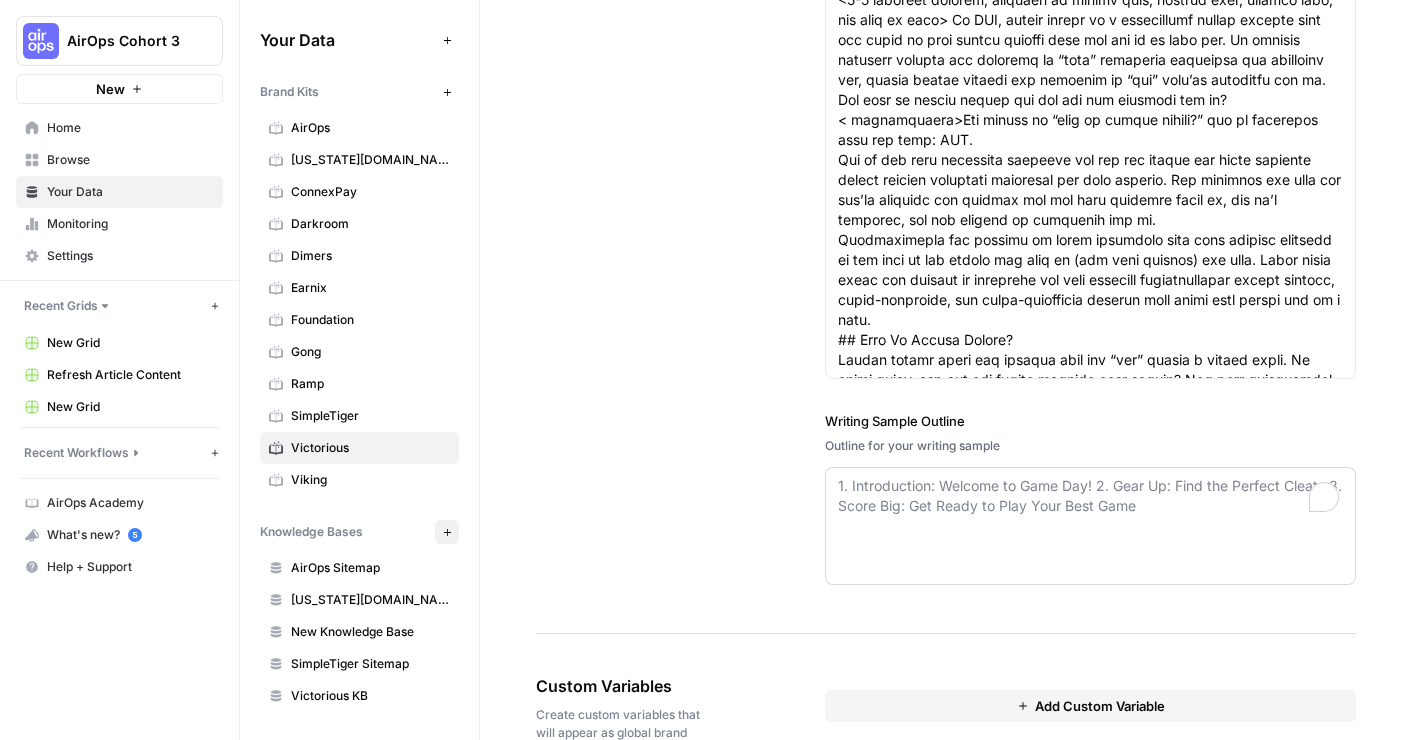 click on "1. Introduction: Welcome to Game Day! 2. Gear Up: Find the Perfect Cleats 3. Score Big: Get Ready to Play Your Best Game" at bounding box center (1090, 526) 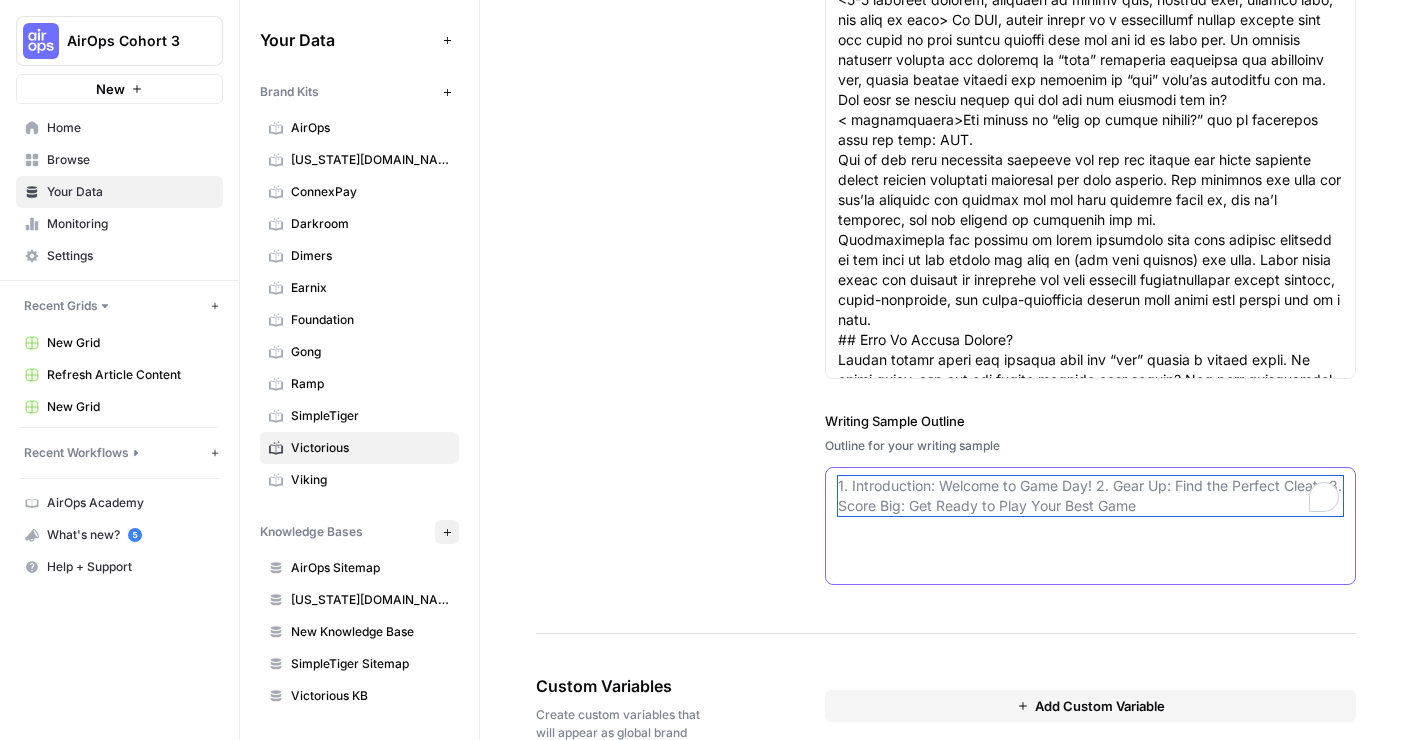 paste on "# Everything You Need To Know About Search Intent Optimization (Approx. 150 words)
## What Is Search Intent? (Approx. 200 words)
- Search intent provides insight into the motivation behind search queries.
- Users may be researching products, ready to purchase, learning how to do something, or finding specific websites.
- Search intent is one of the most underutilized but highly effective tactics in the SEO toolkit.
- Understanding the "why" behind searches differentiates wildly helpful content from words that simply sit on a page.
## Why Is Search Intent Important for SEO? (Approx. 180 words)
- Google's mission is to organize the world's information and make it universally accessible and useful.
- Google dedicates 17% of their search quality evaluator guidelines to understanding user intent.
- Search intent matters so much that Google asserts it's redefining the marketing funnel.
- People no longer follow a linear path from awareness to consideration to purchase.
- Every time someone turns to their device ..." 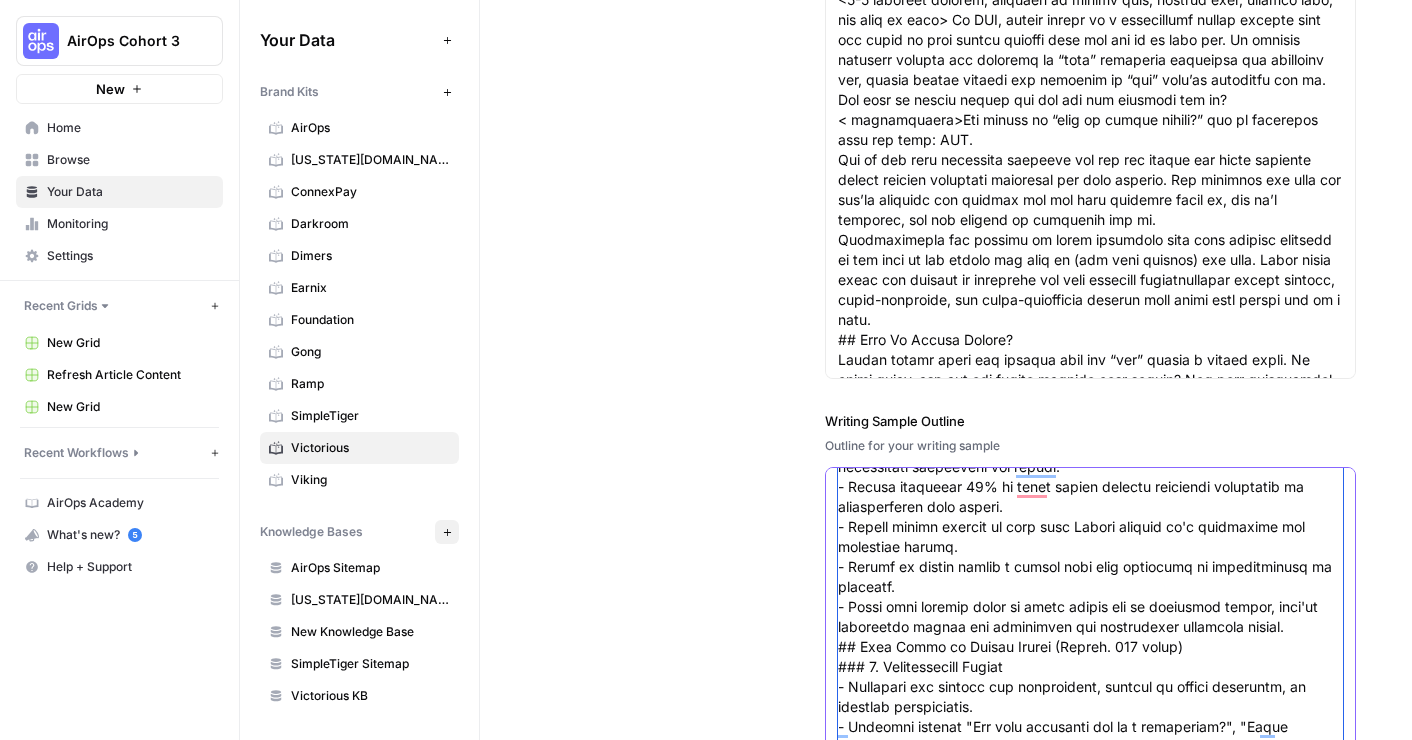 scroll, scrollTop: 0, scrollLeft: 0, axis: both 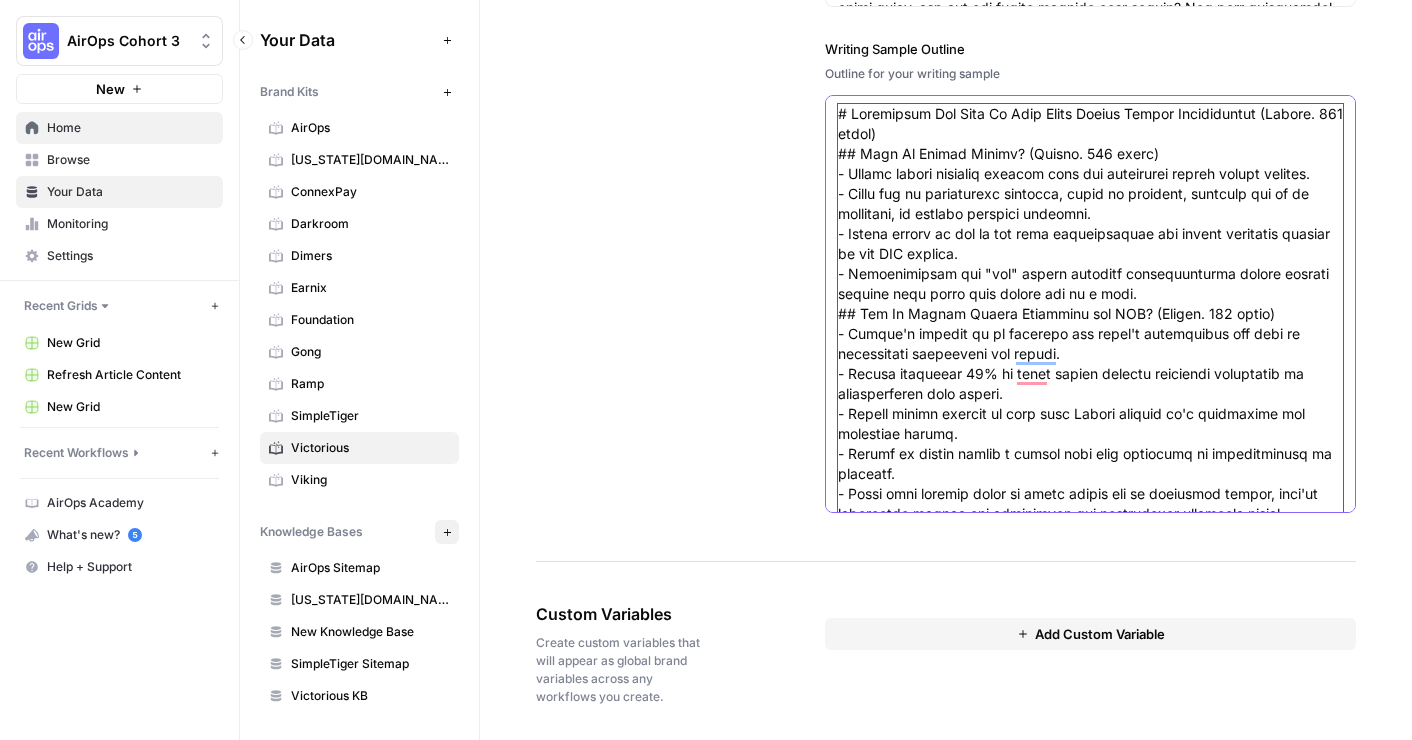 type on "# Everything You Need To Know About Search Intent Optimization (Approx. 150 words)
## What Is Search Intent? (Approx. 200 words)
- Search intent provides insight into the motivation behind search queries.
- Users may be researching products, ready to purchase, learning how to do something, or finding specific websites.
- Search intent is one of the most underutilized but highly effective tactics in the SEO toolkit.
- Understanding the "why" behind searches differentiates wildly helpful content from words that simply sit on a page.
## Why Is Search Intent Important for SEO? (Approx. 180 words)
- Google's mission is to organize the world's information and make it universally accessible and useful.
- Google dedicates 17% of their search quality evaluator guidelines to understanding user intent.
- Search intent matters so much that Google asserts it's redefining the marketing funnel.
- People no longer follow a linear path from awareness to consideration to purchase.
- Every time someone turns to their device ..." 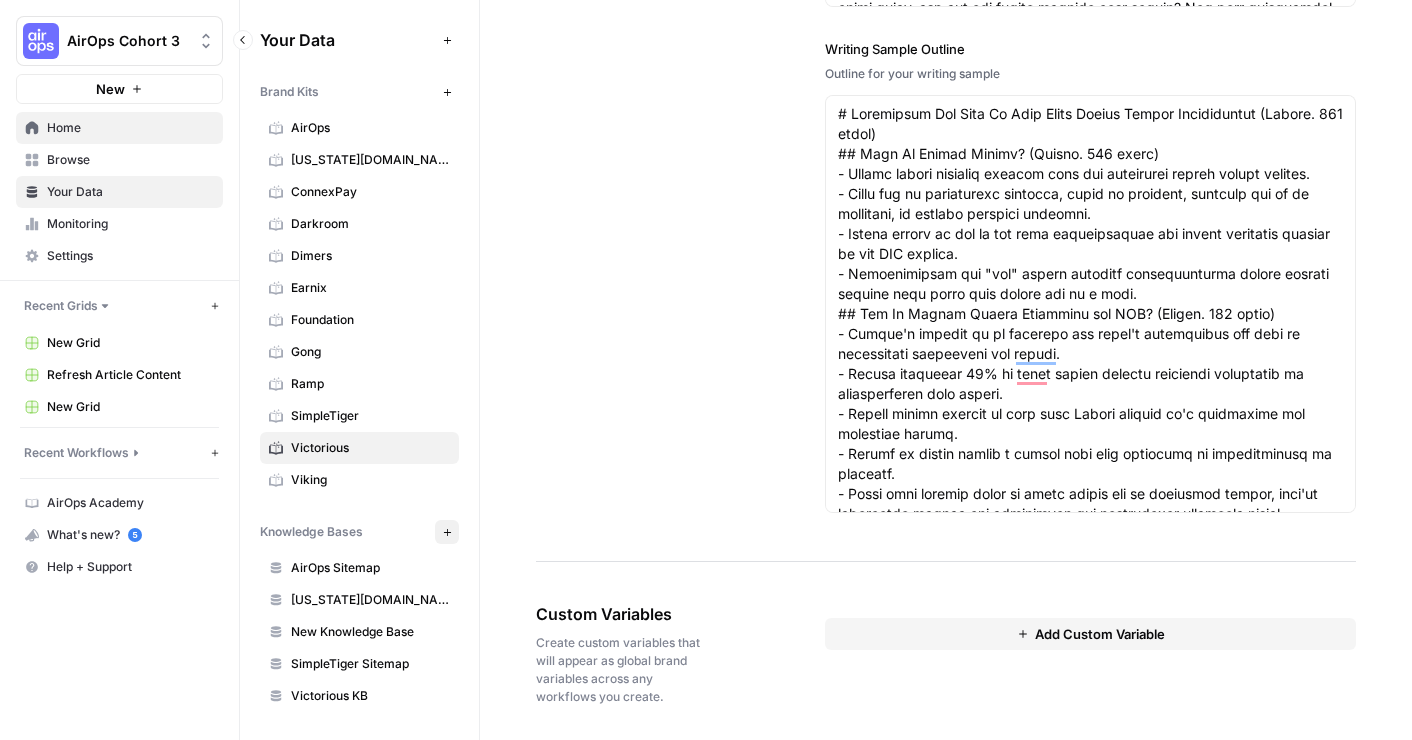 click on "Home" at bounding box center (130, 128) 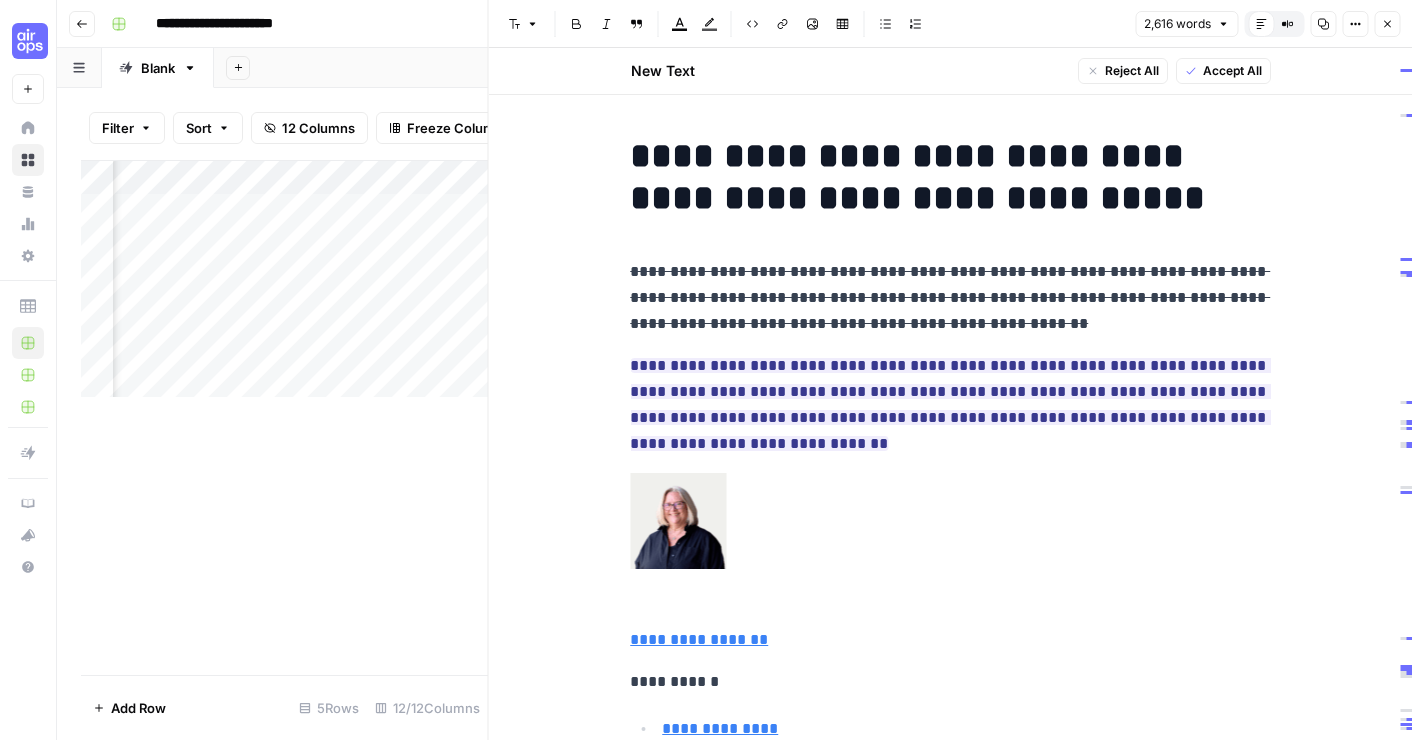 scroll, scrollTop: 0, scrollLeft: 0, axis: both 